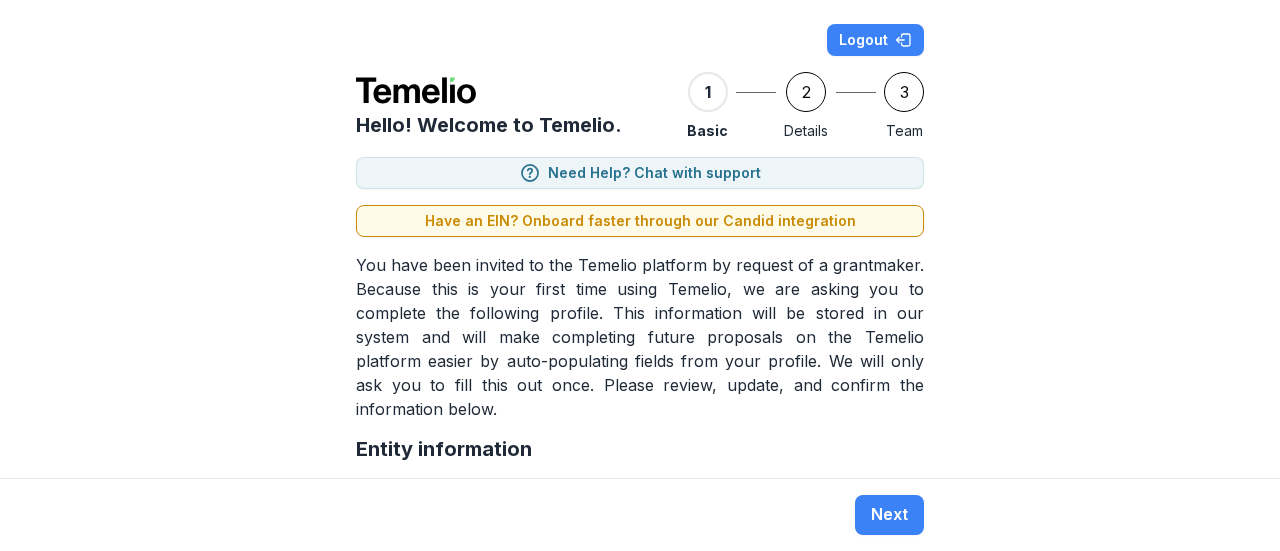 scroll, scrollTop: 0, scrollLeft: 0, axis: both 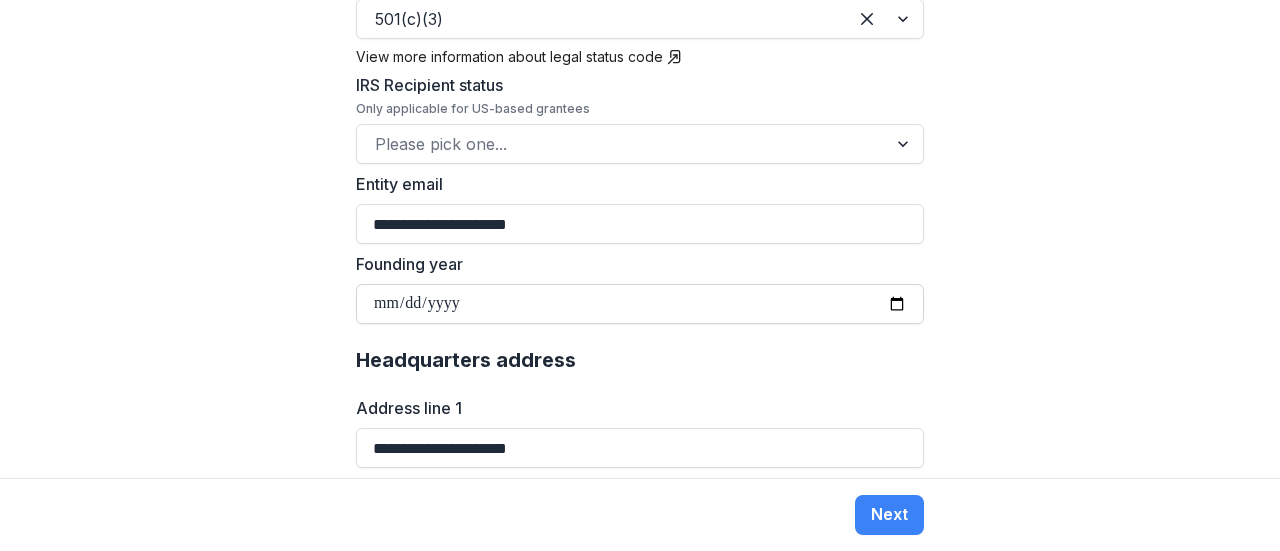 click on "Founding year" at bounding box center (640, 304) 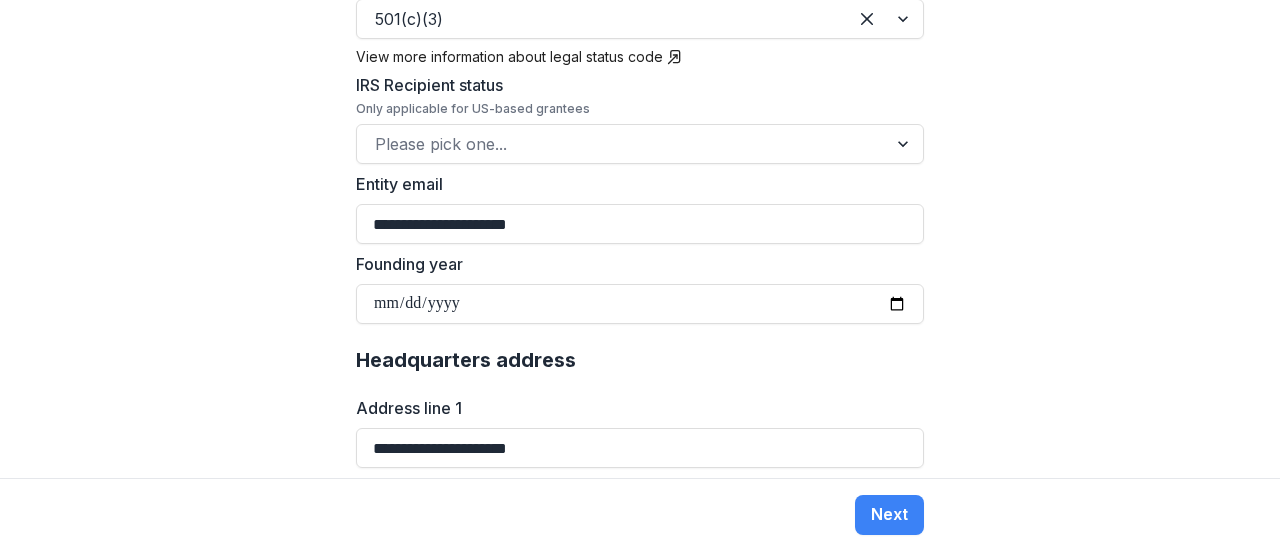 type on "**********" 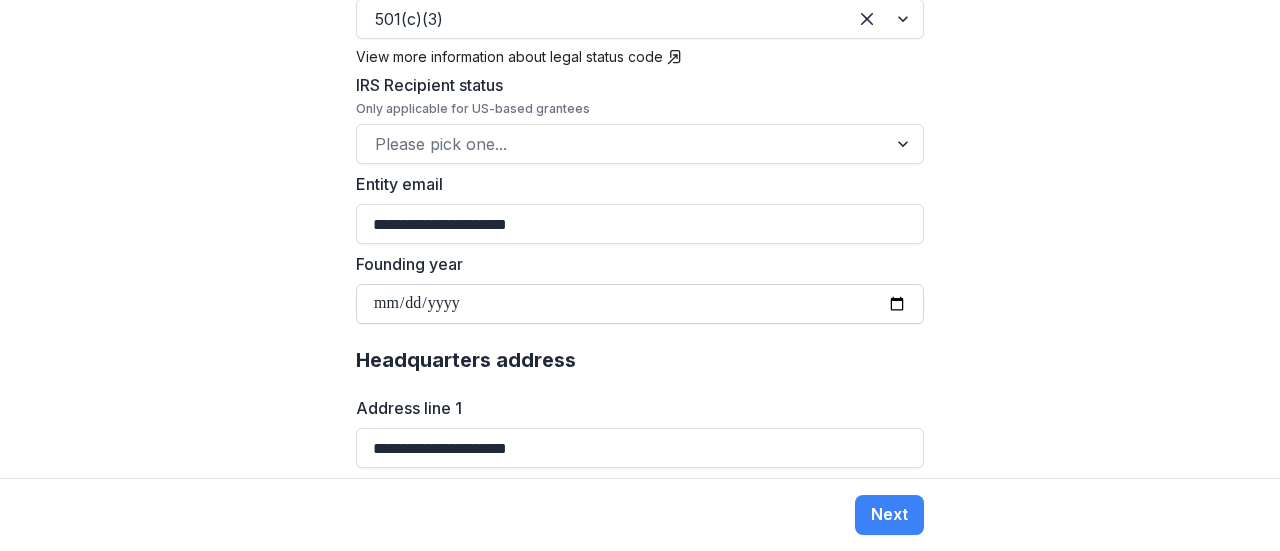 click on "**********" at bounding box center (640, 304) 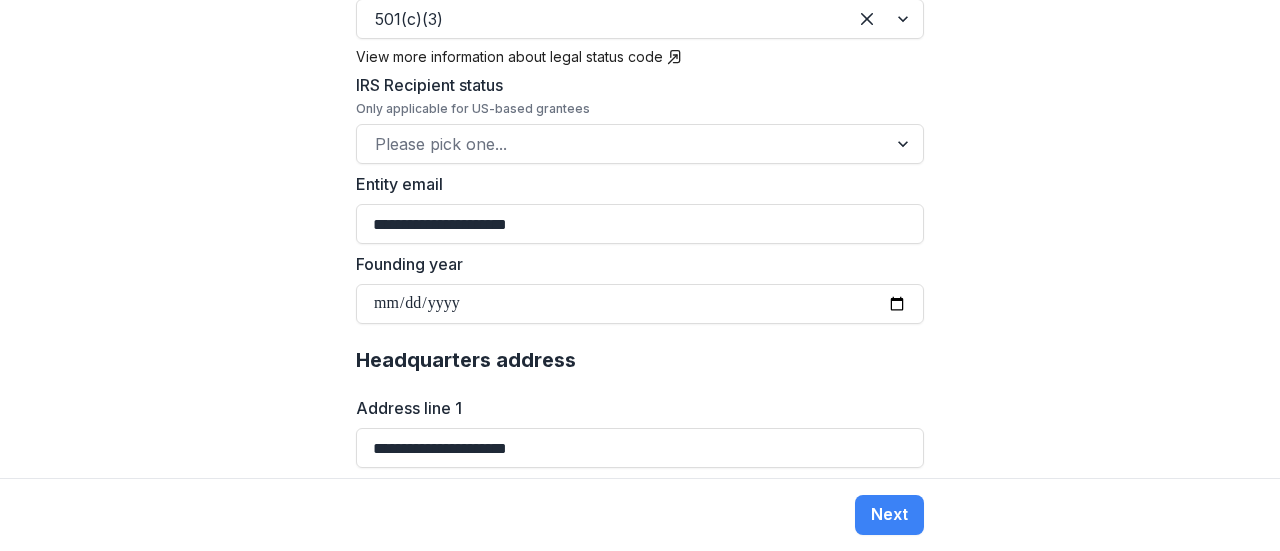 click on "Headquarters address" at bounding box center [640, 360] 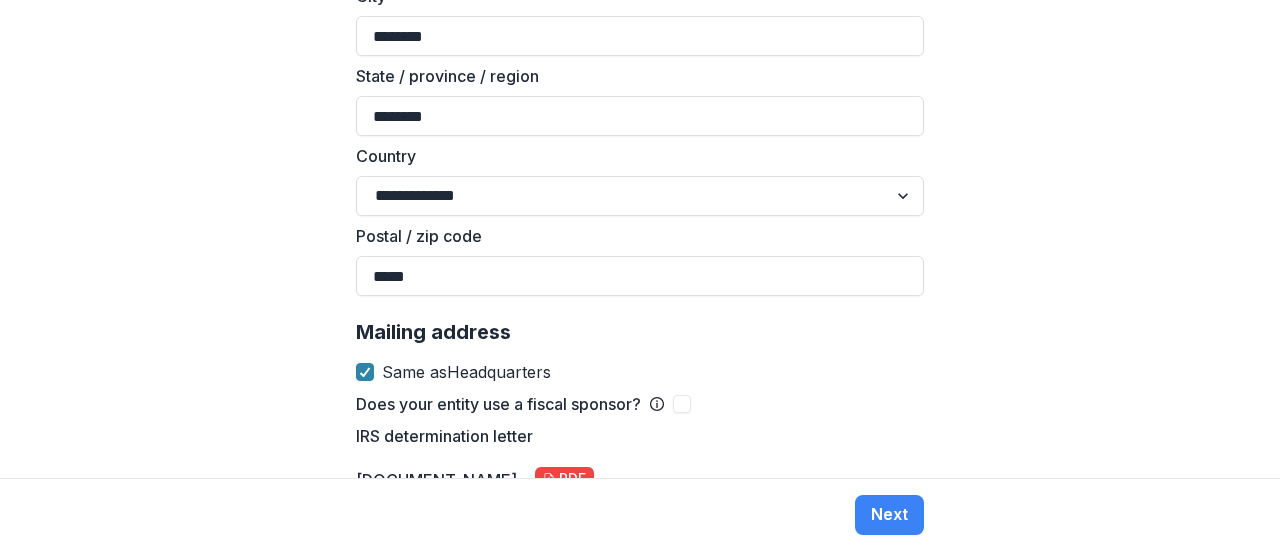 scroll, scrollTop: 1639, scrollLeft: 0, axis: vertical 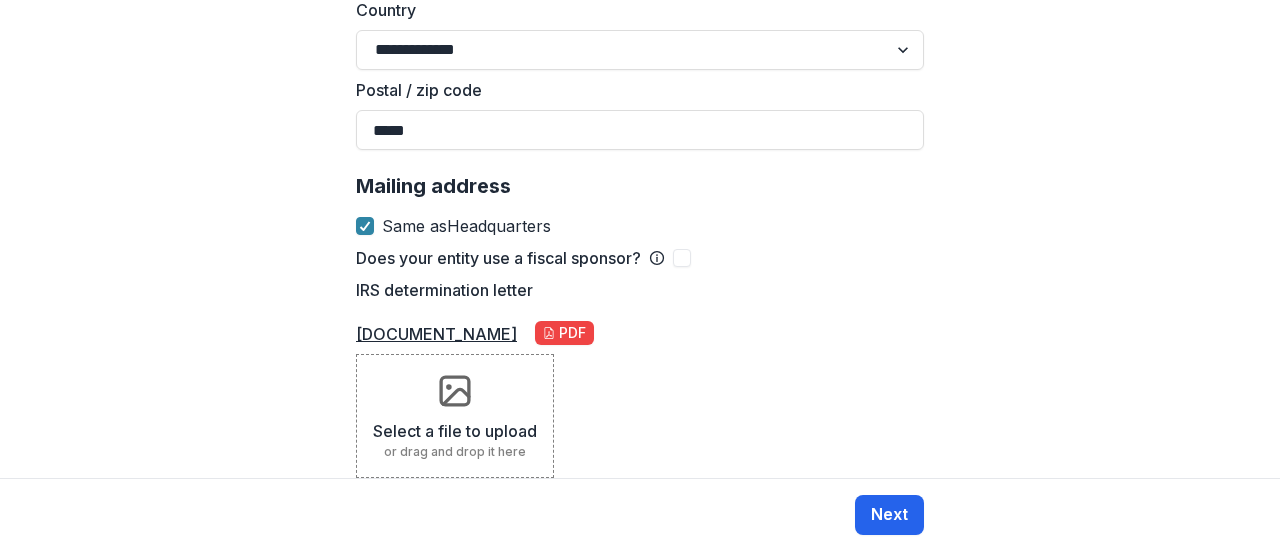 click on "Next" at bounding box center [889, 515] 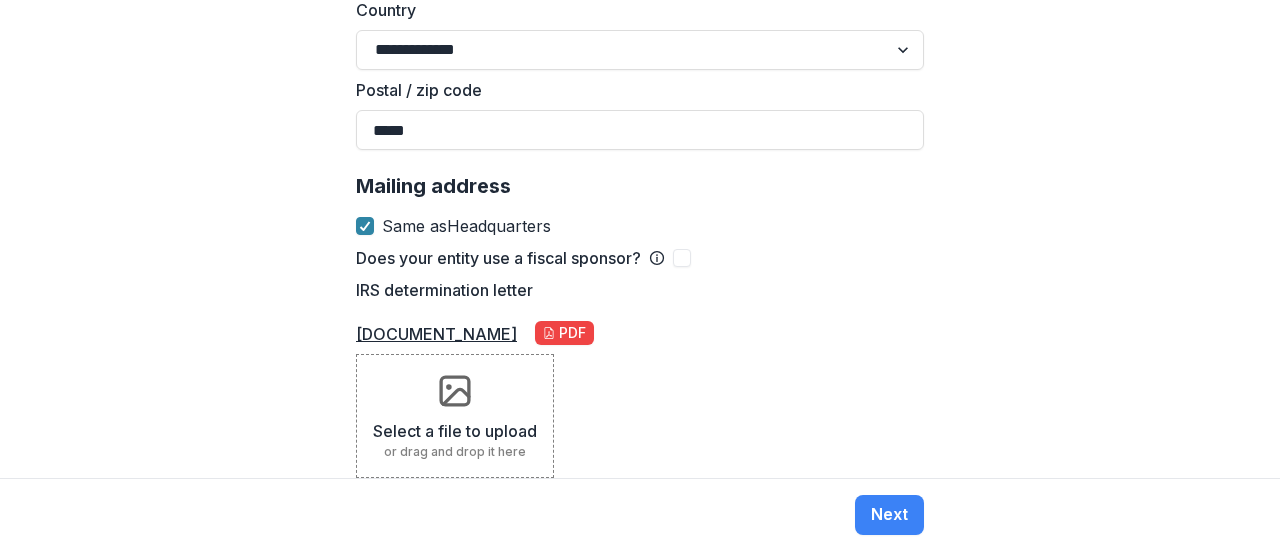 scroll, scrollTop: 0, scrollLeft: 0, axis: both 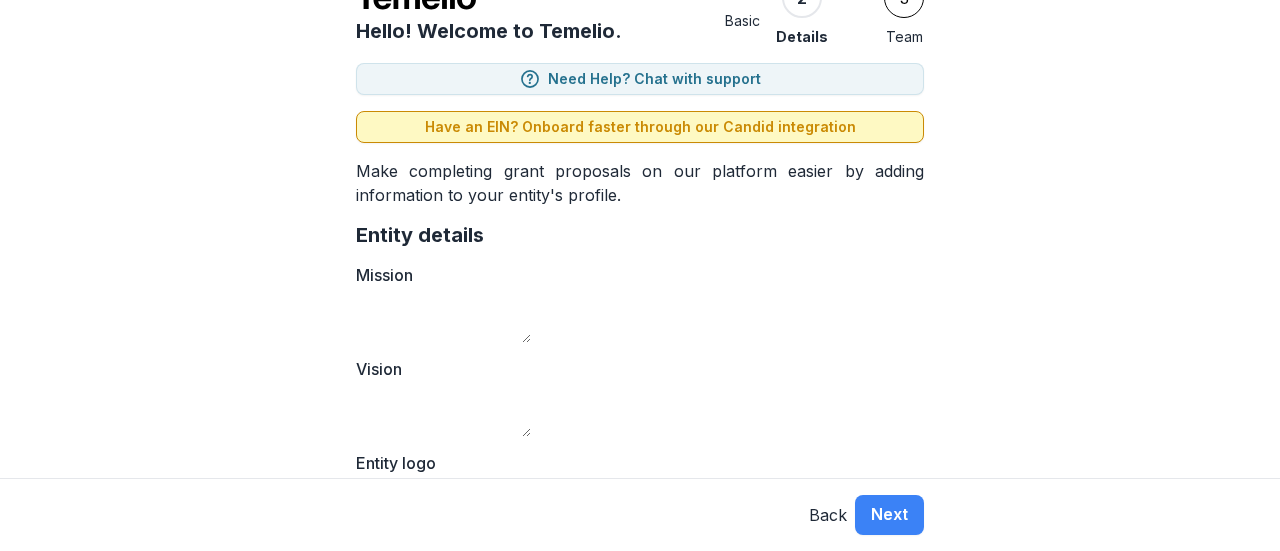 click on "Have an EIN? Onboard faster through our Candid integration" at bounding box center [640, 127] 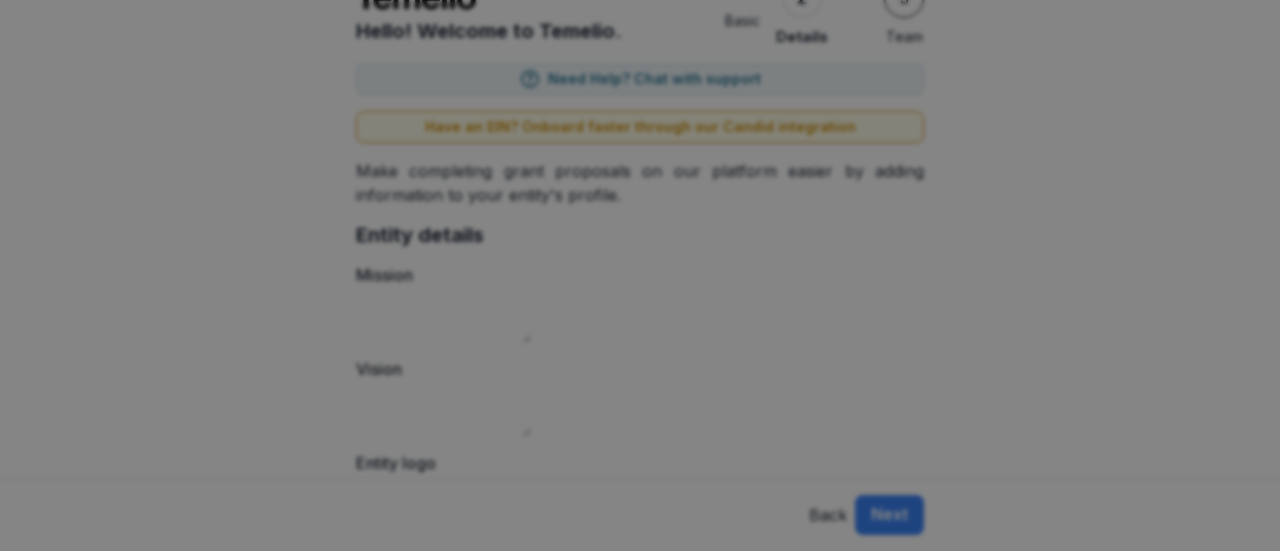 click on "EIN *" at bounding box center (640, 765) 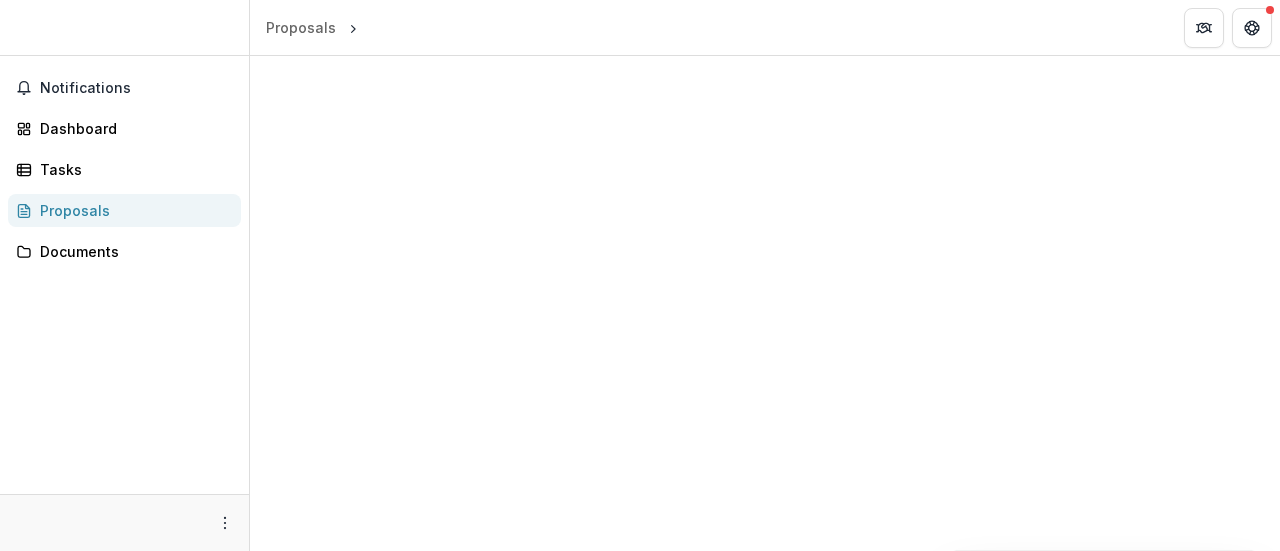 scroll, scrollTop: 0, scrollLeft: 0, axis: both 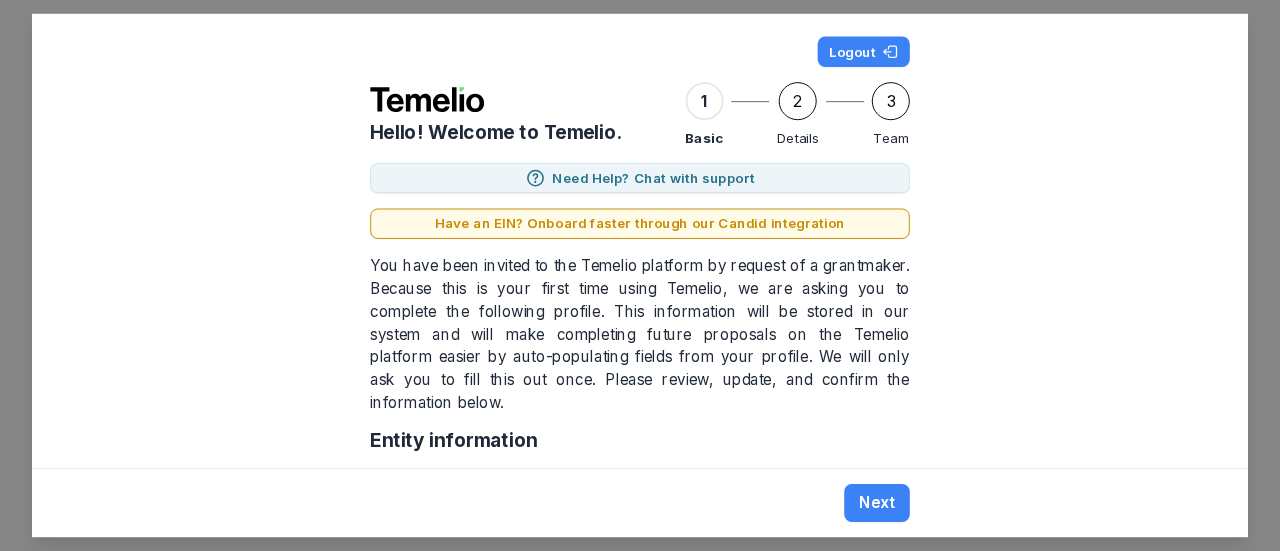 type on "**********" 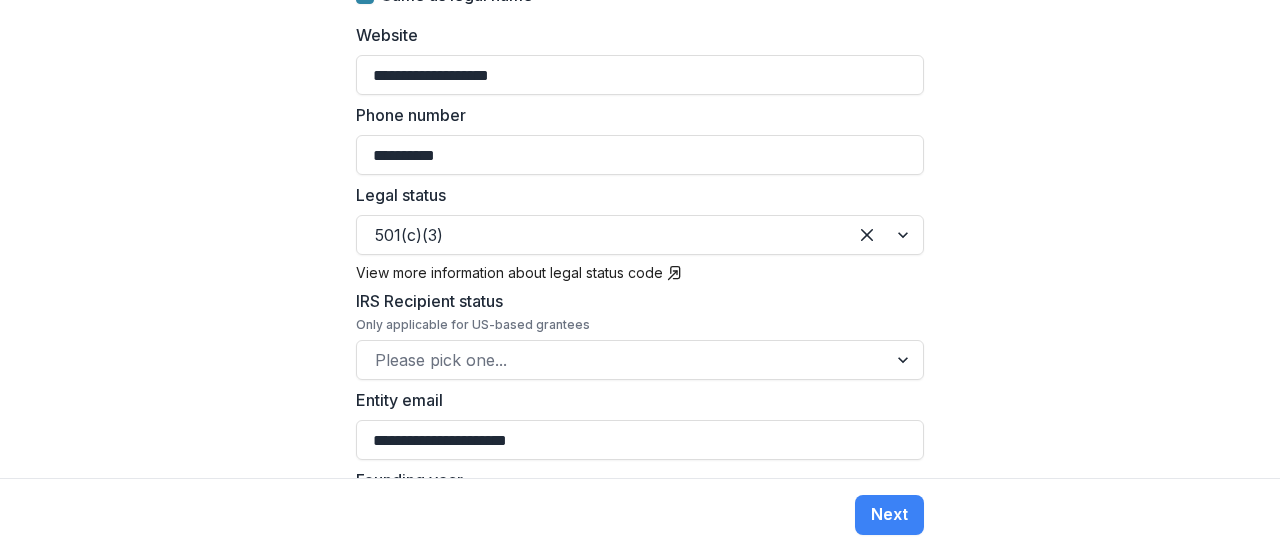 scroll, scrollTop: 722, scrollLeft: 0, axis: vertical 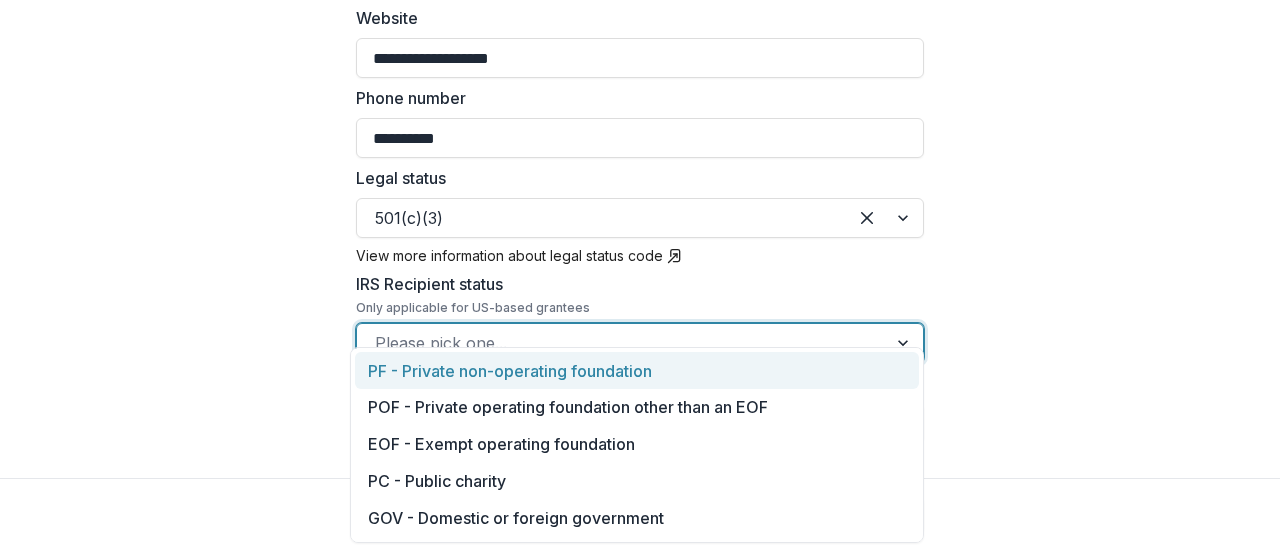 click at bounding box center [622, 343] 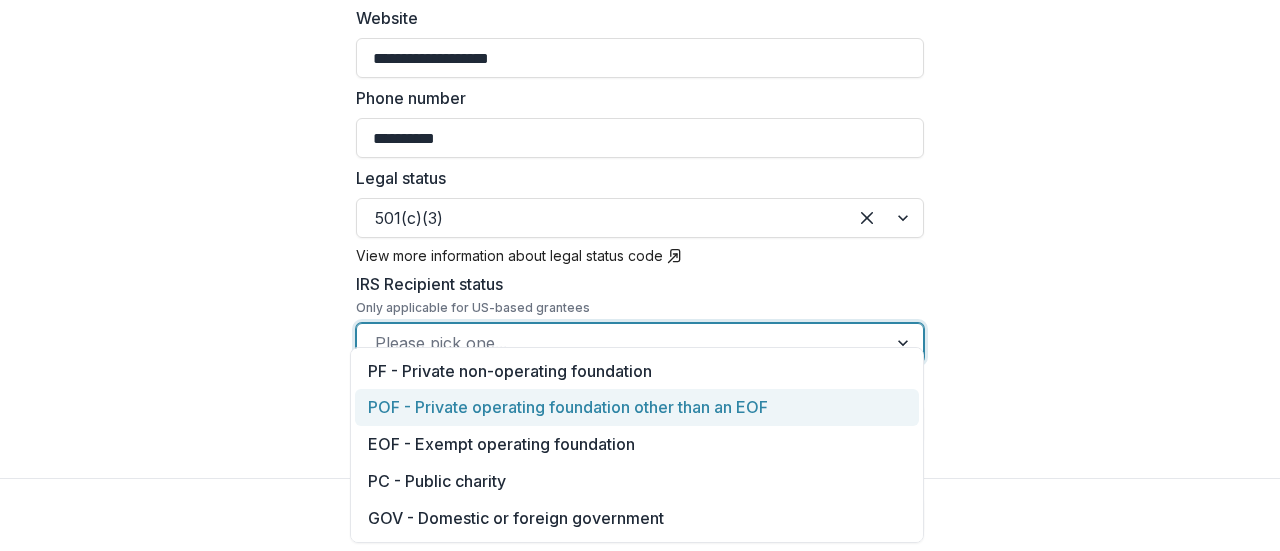 drag, startPoint x: 915, startPoint y: 381, endPoint x: 920, endPoint y: 406, distance: 25.495098 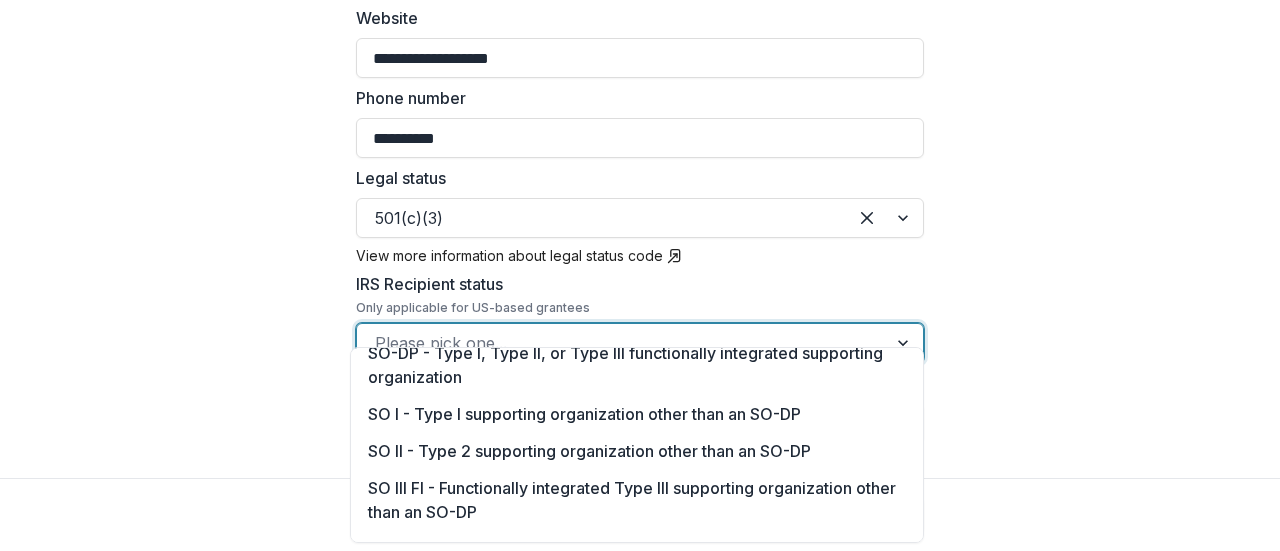scroll, scrollTop: 209, scrollLeft: 0, axis: vertical 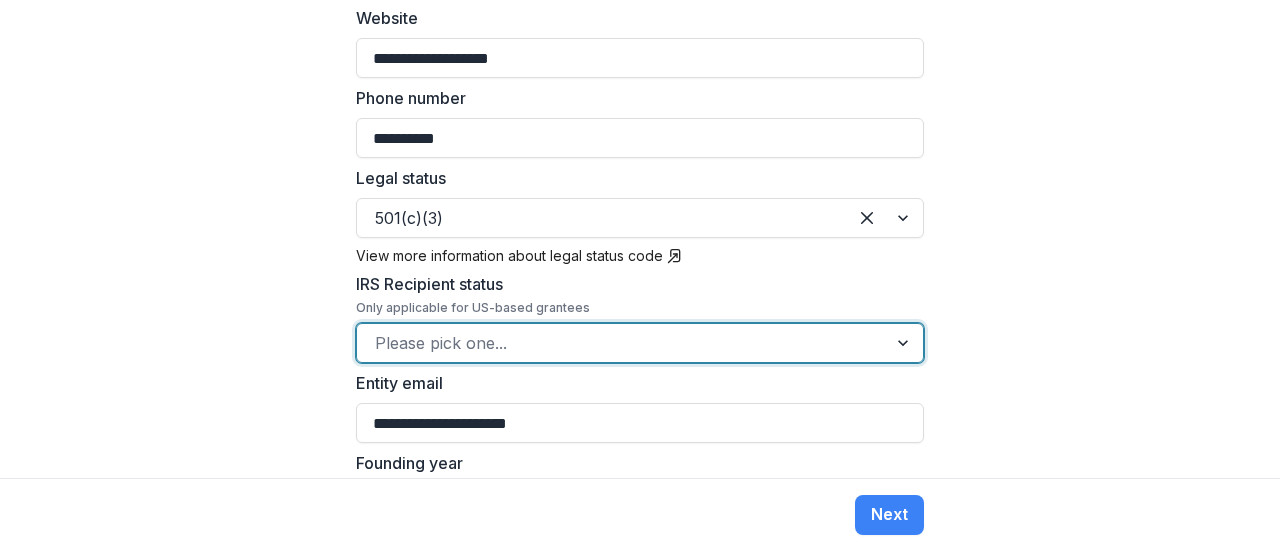 click at bounding box center [622, 343] 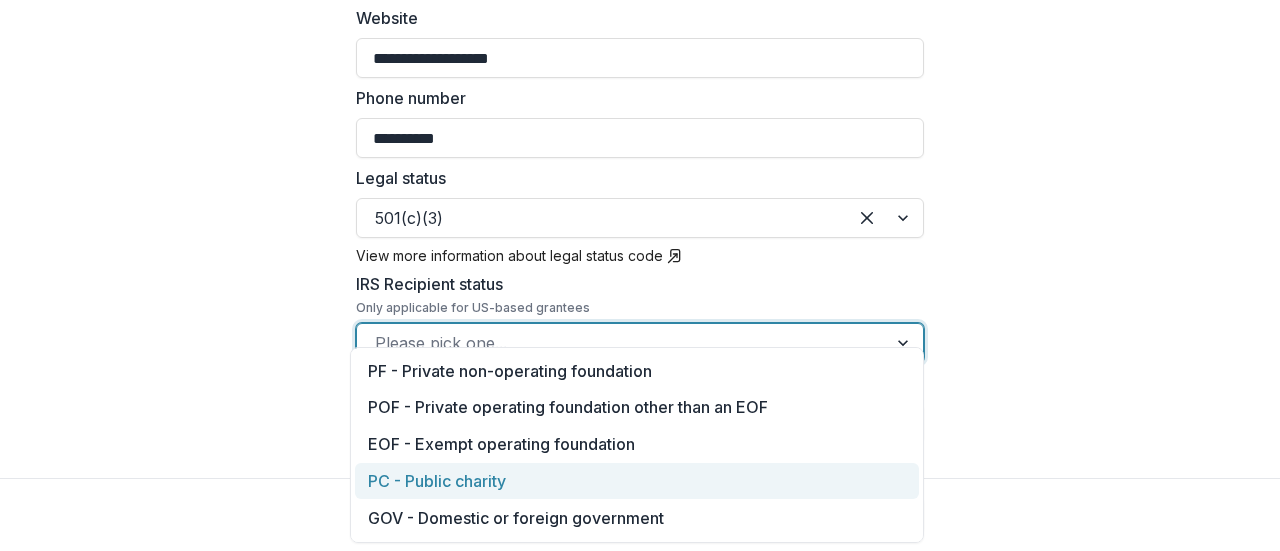 click on "PC - Public charity" at bounding box center (637, 481) 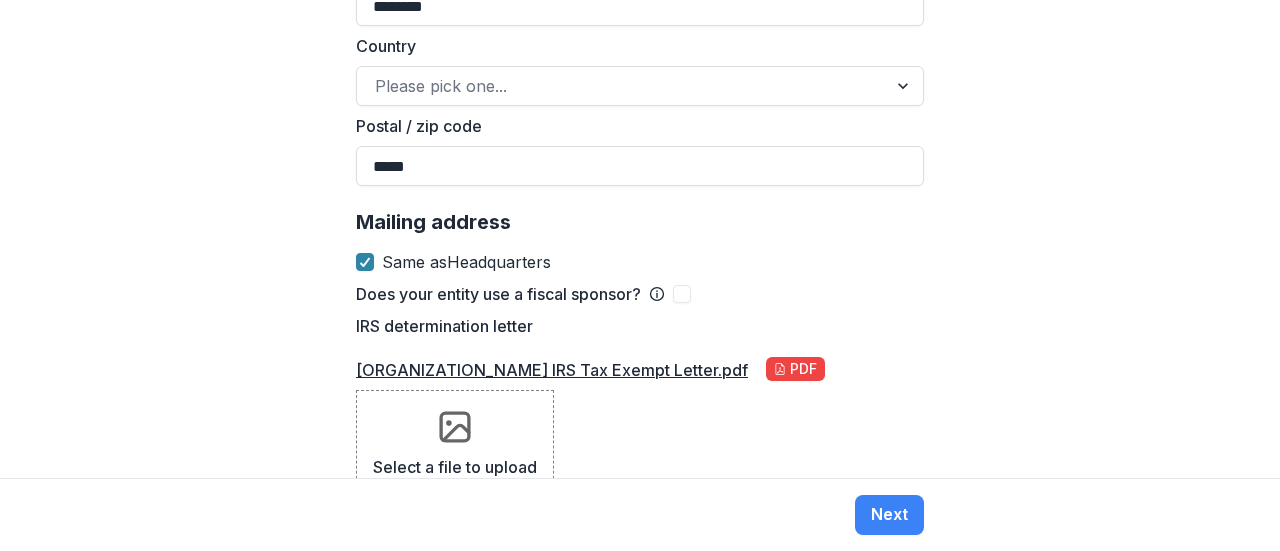 scroll, scrollTop: 1639, scrollLeft: 0, axis: vertical 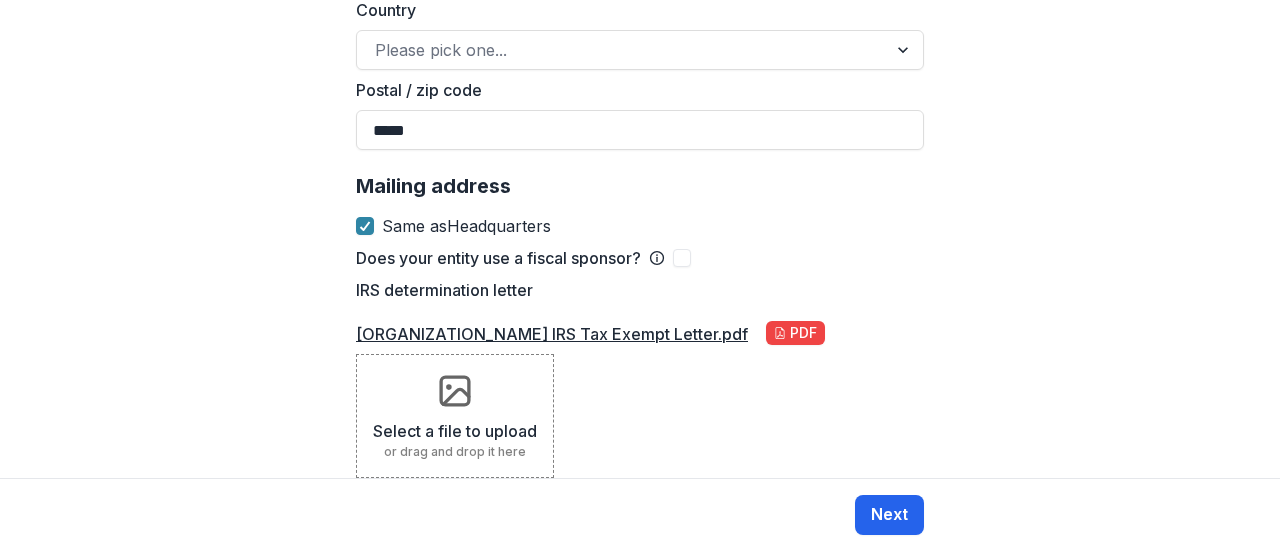 click on "Next" at bounding box center [889, 515] 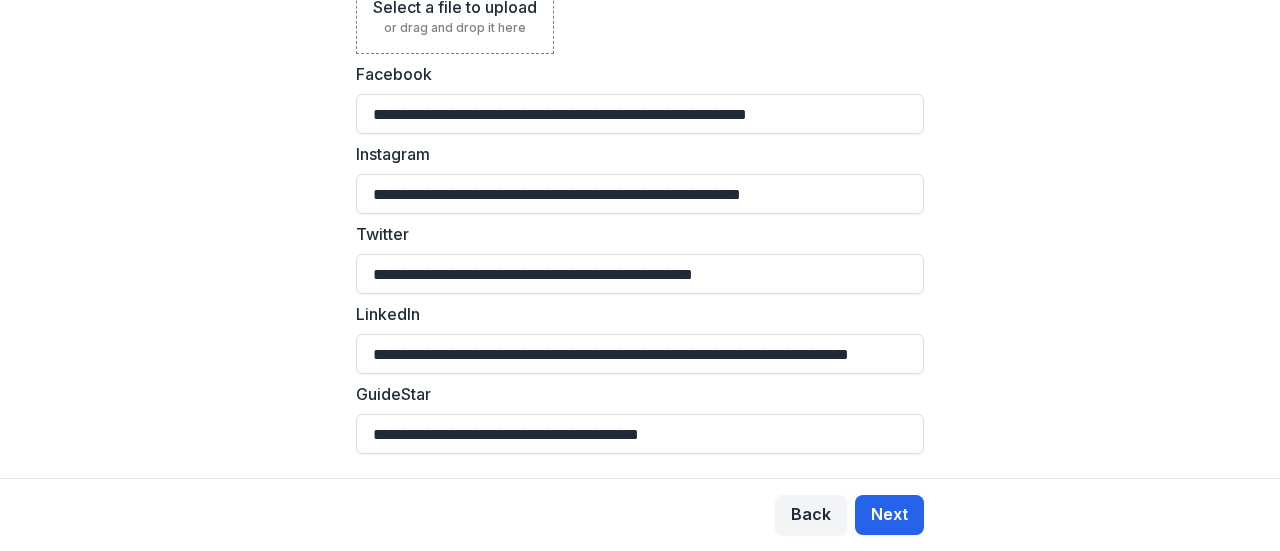 scroll, scrollTop: 0, scrollLeft: 0, axis: both 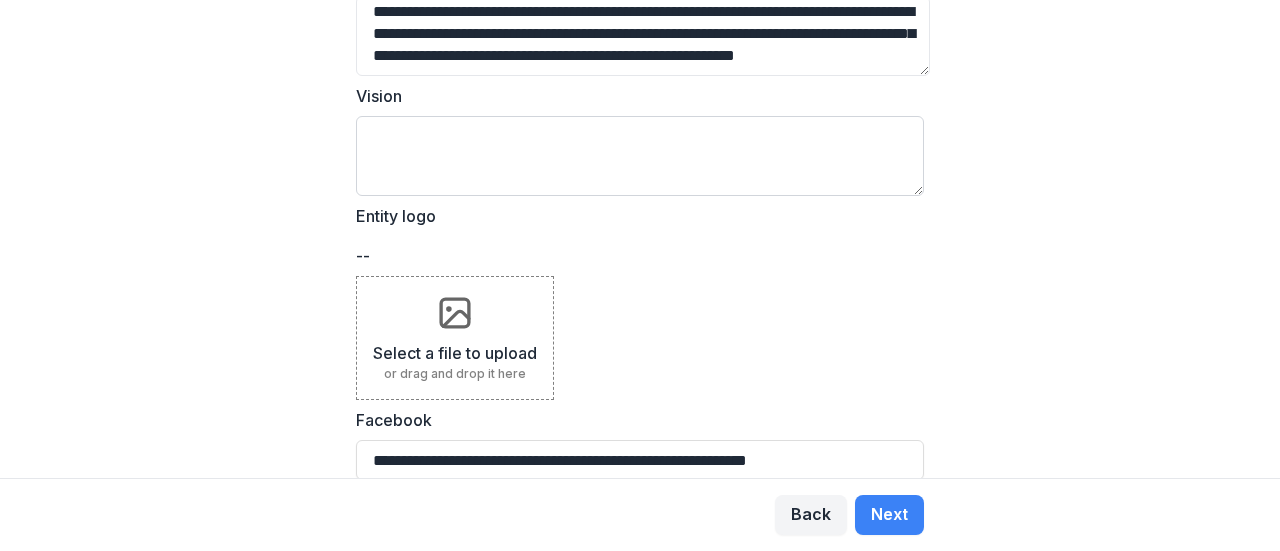 click on "Vision" at bounding box center [640, 156] 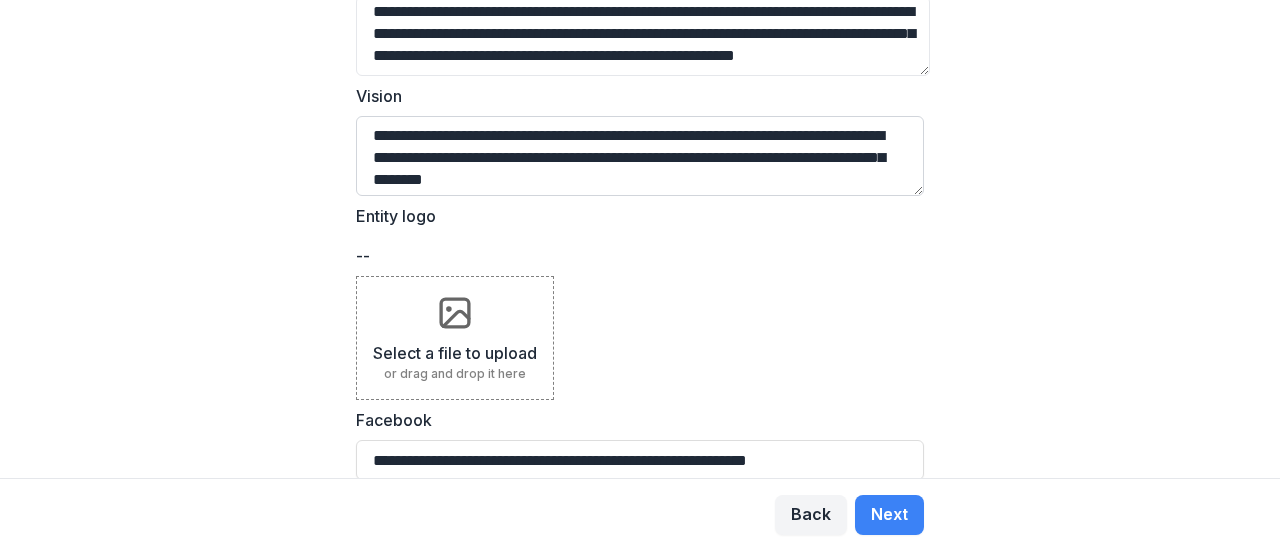 click on "**********" at bounding box center [640, 156] 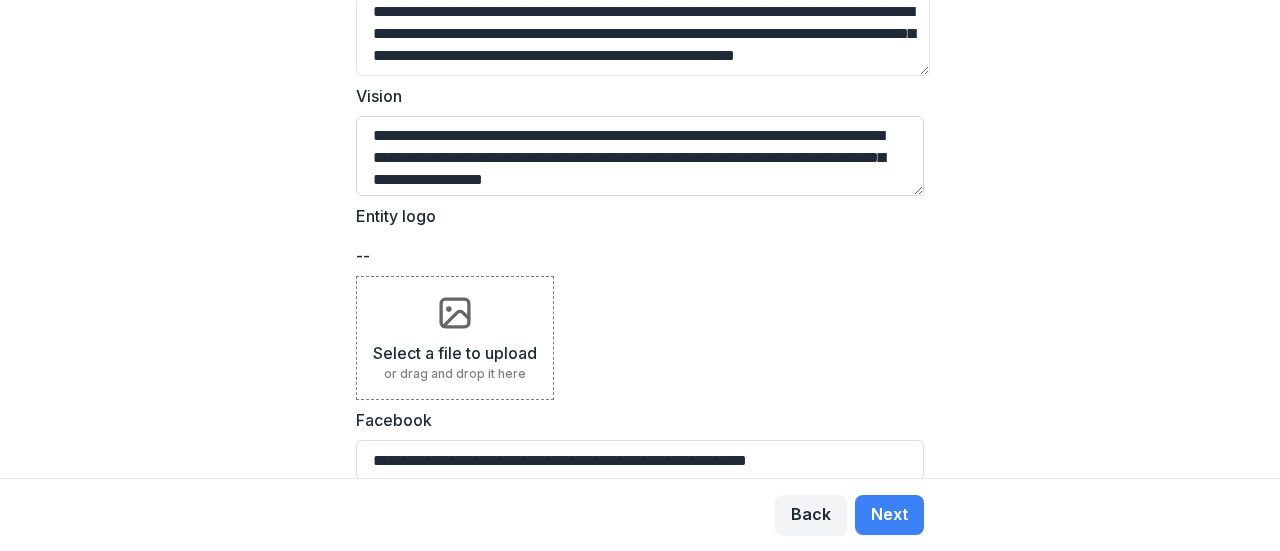 click on "**********" at bounding box center (640, 156) 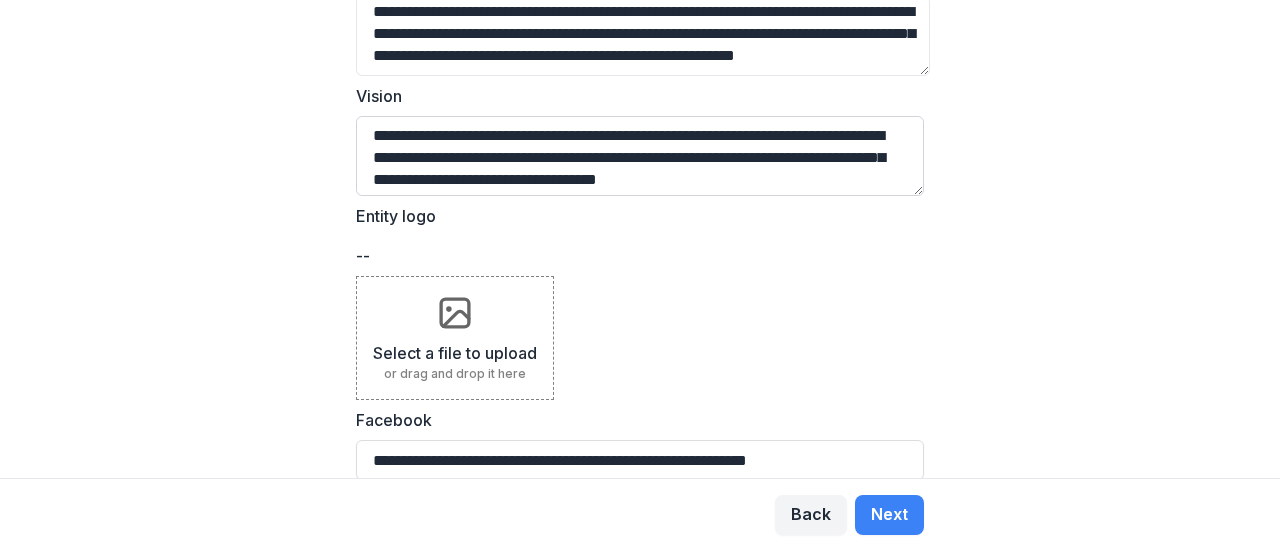scroll, scrollTop: 26, scrollLeft: 0, axis: vertical 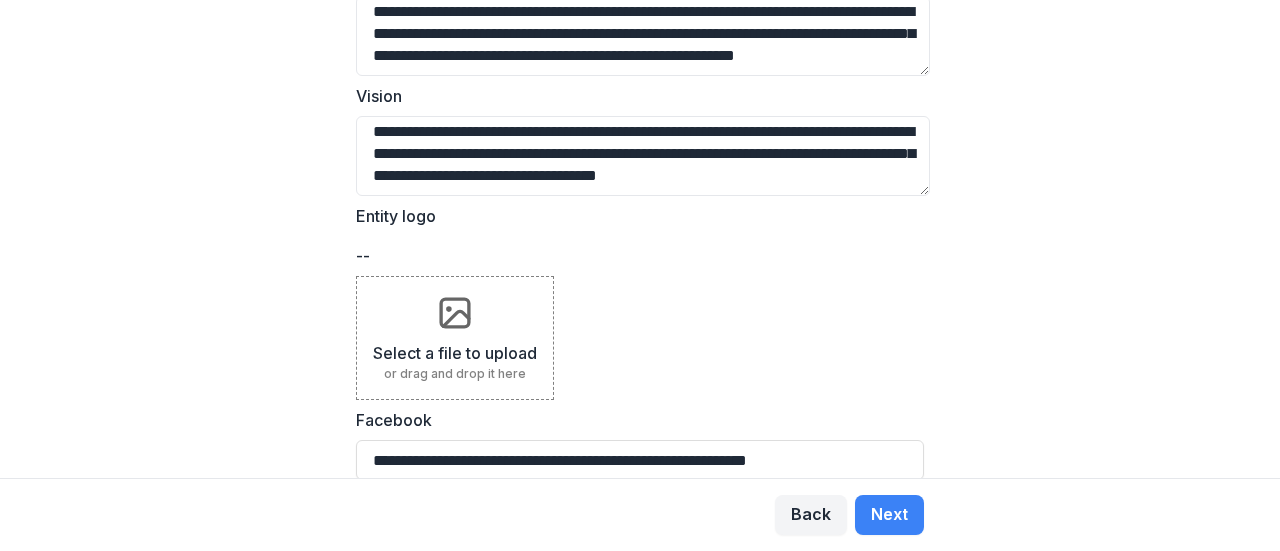 type on "**********" 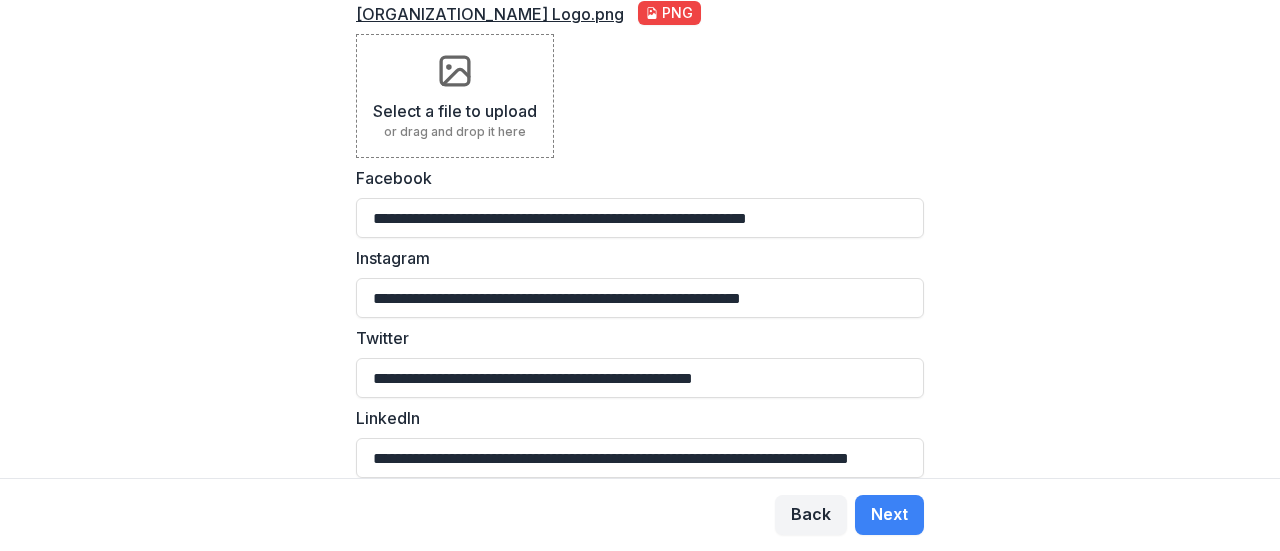 scroll, scrollTop: 743, scrollLeft: 0, axis: vertical 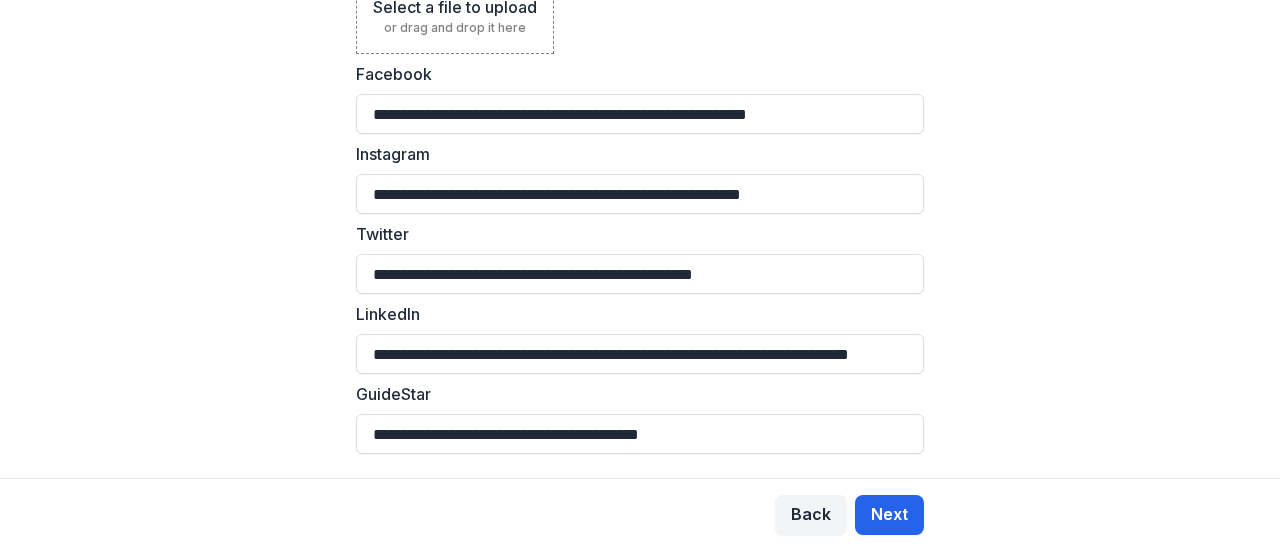 click on "Next" at bounding box center (889, 515) 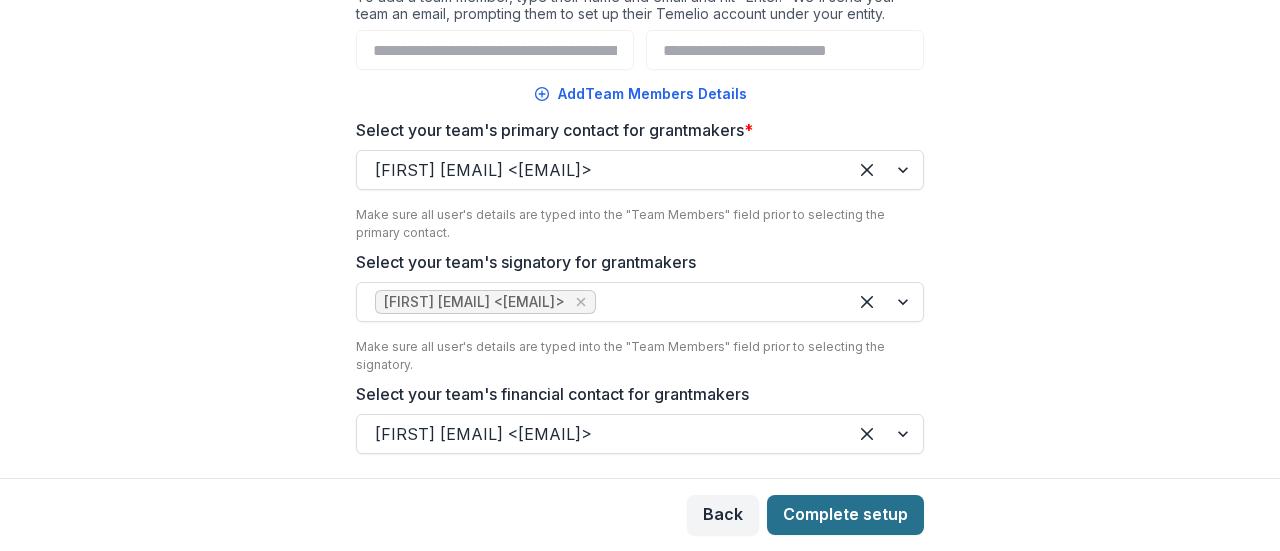 scroll, scrollTop: 0, scrollLeft: 0, axis: both 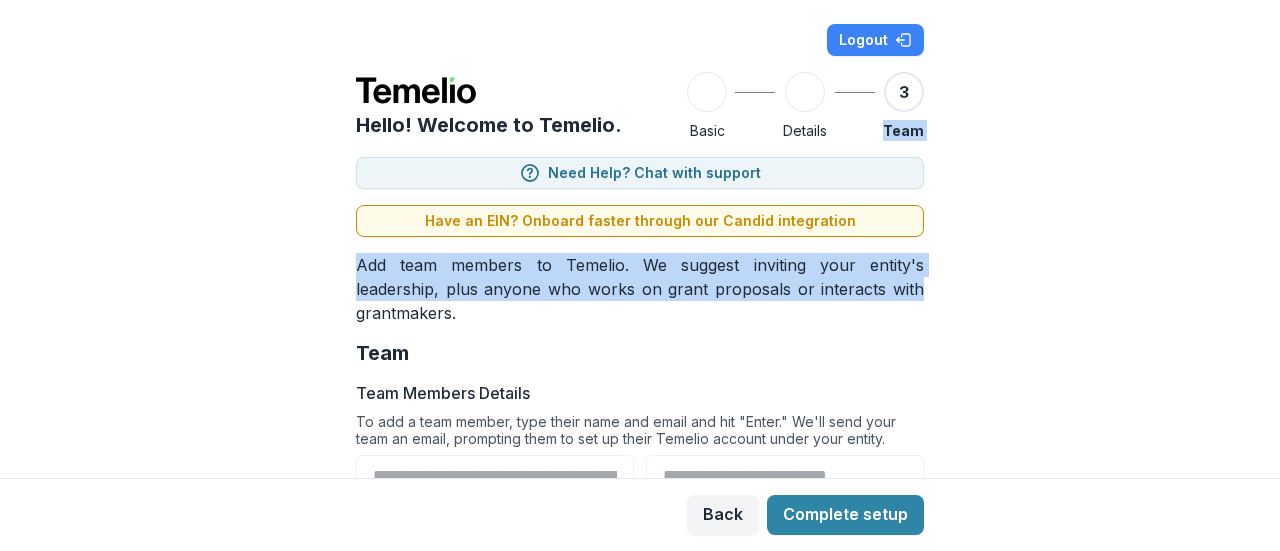 drag, startPoint x: 1272, startPoint y: 132, endPoint x: 1279, endPoint y: 296, distance: 164.14932 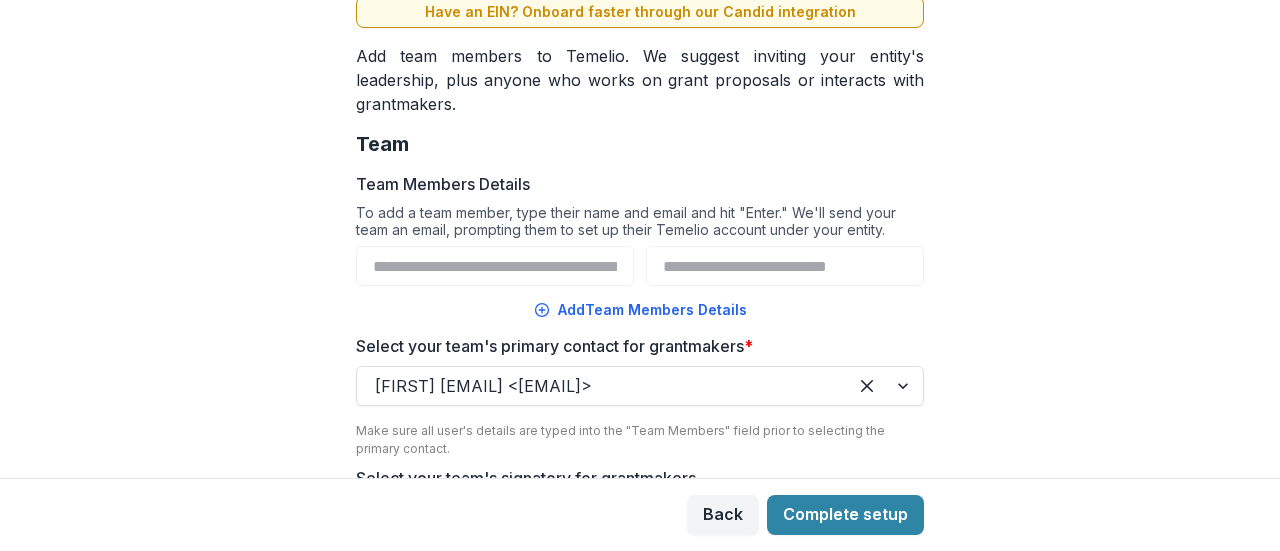 scroll, scrollTop: 290, scrollLeft: 0, axis: vertical 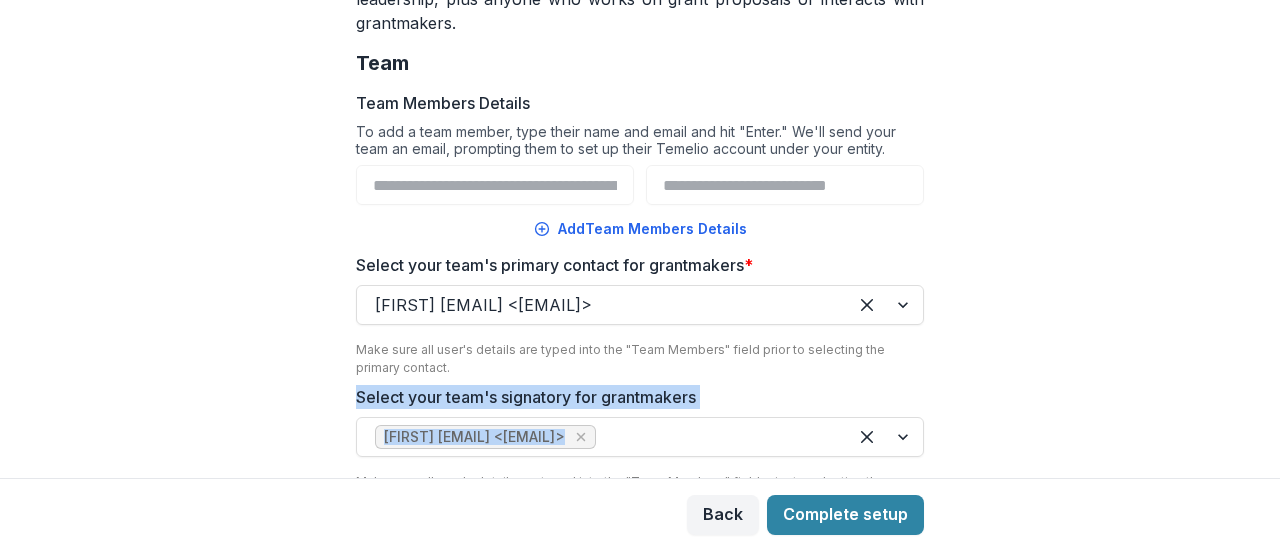 drag, startPoint x: 1271, startPoint y: 364, endPoint x: 1268, endPoint y: 414, distance: 50.08992 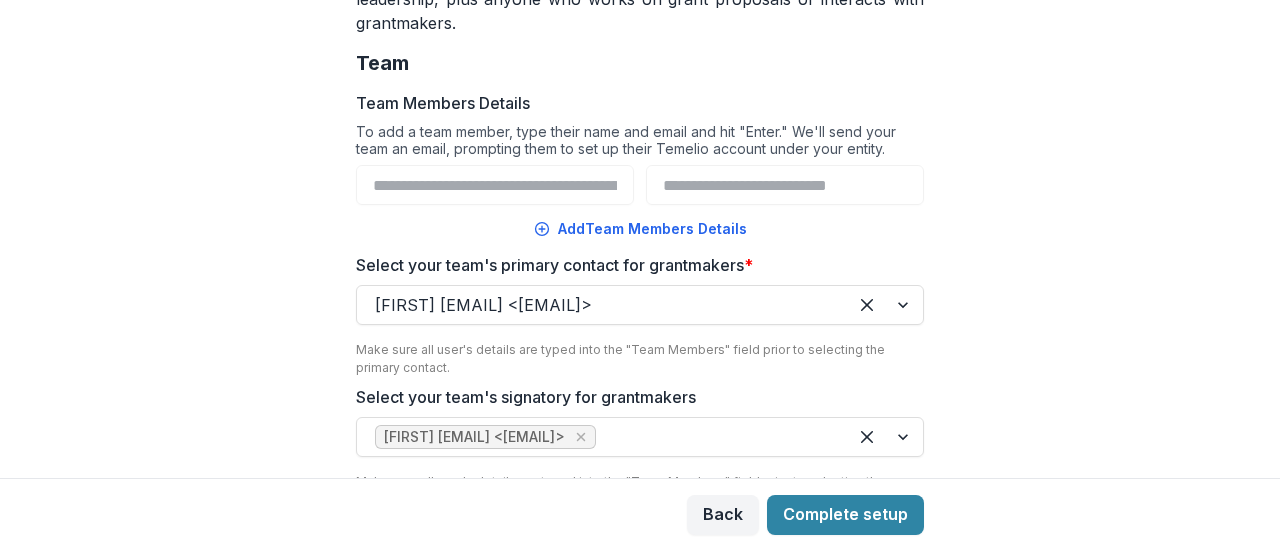 click on "**********" at bounding box center [640, 239] 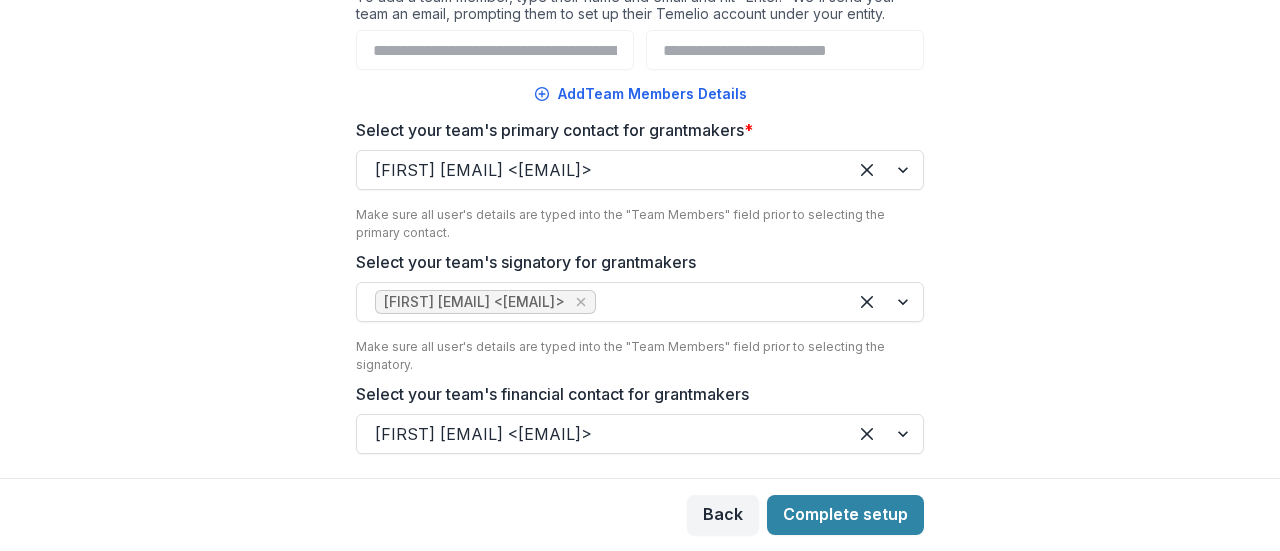 scroll, scrollTop: 222, scrollLeft: 0, axis: vertical 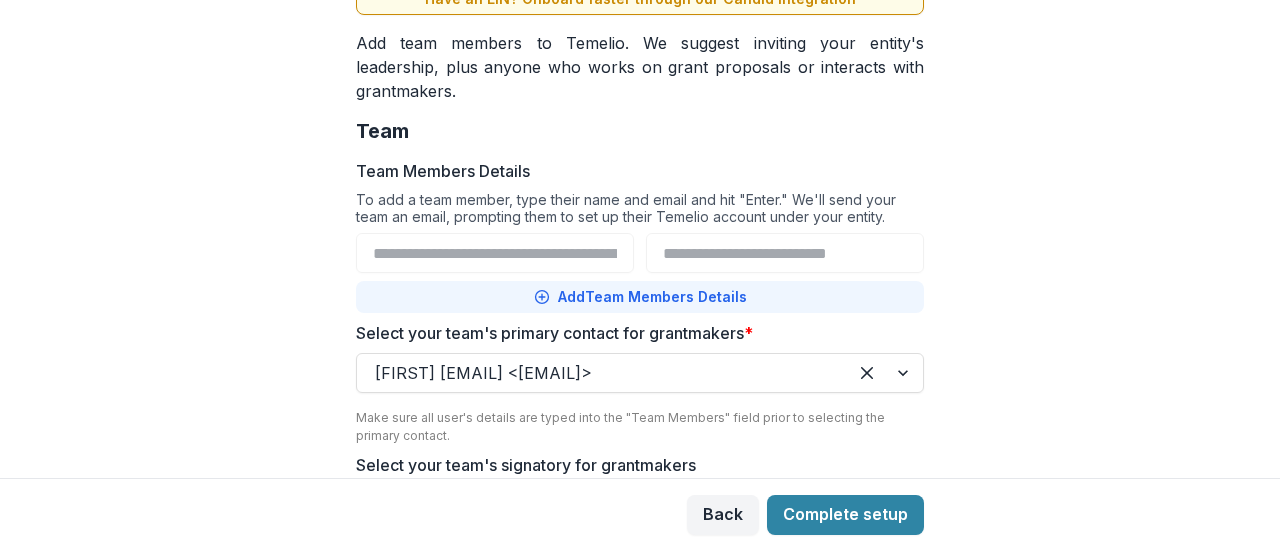 click on "Add  Team Members Details" at bounding box center [640, 297] 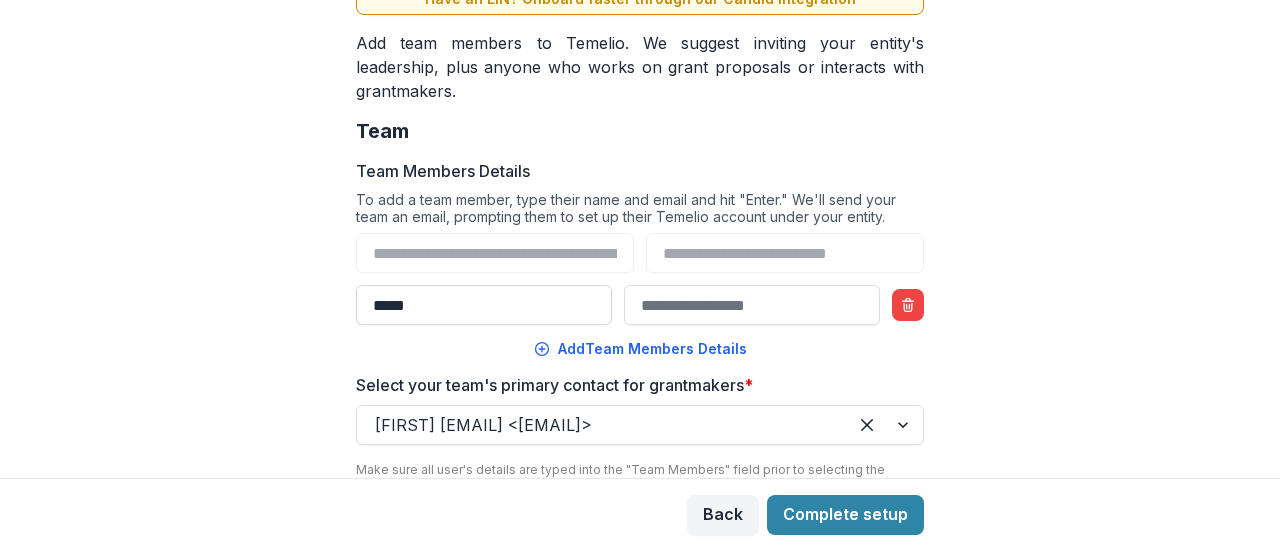 click on "*****" at bounding box center [484, 305] 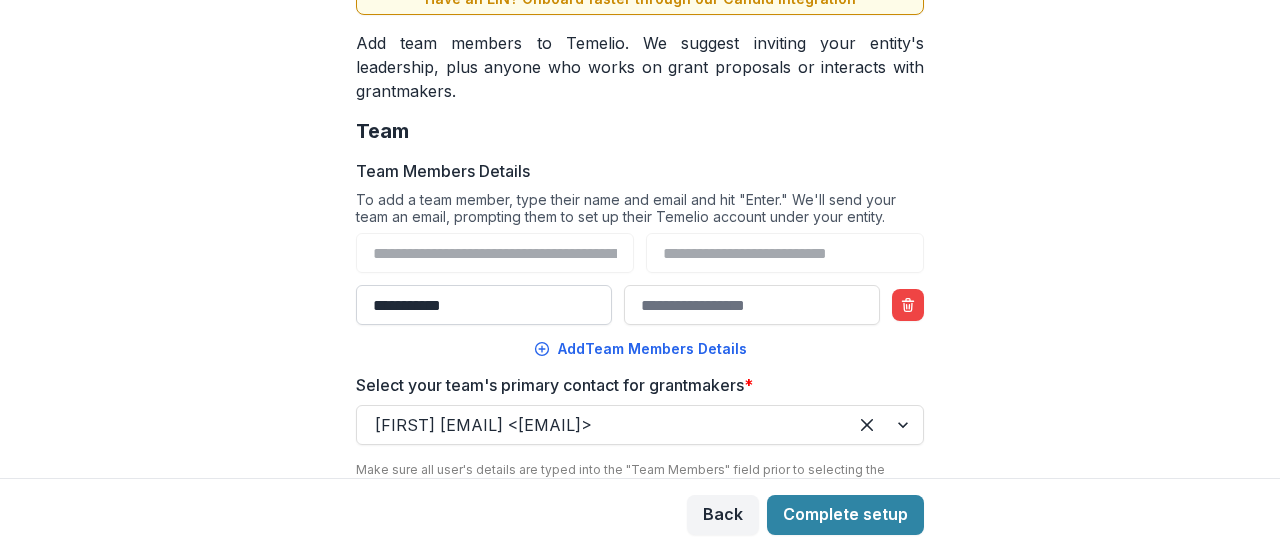 type on "**********" 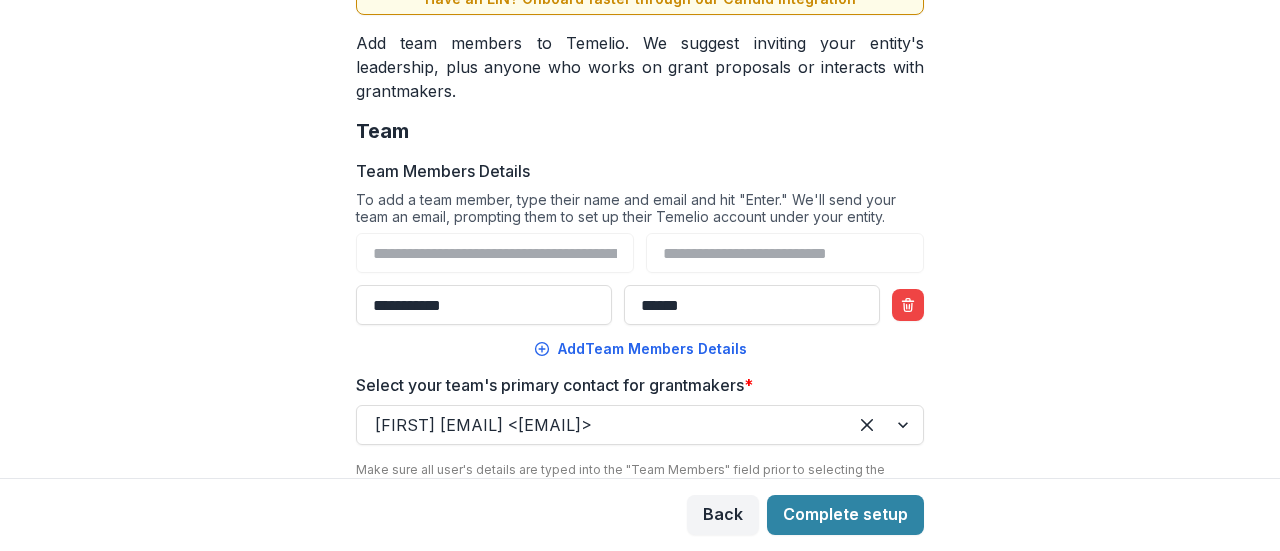 type on "**********" 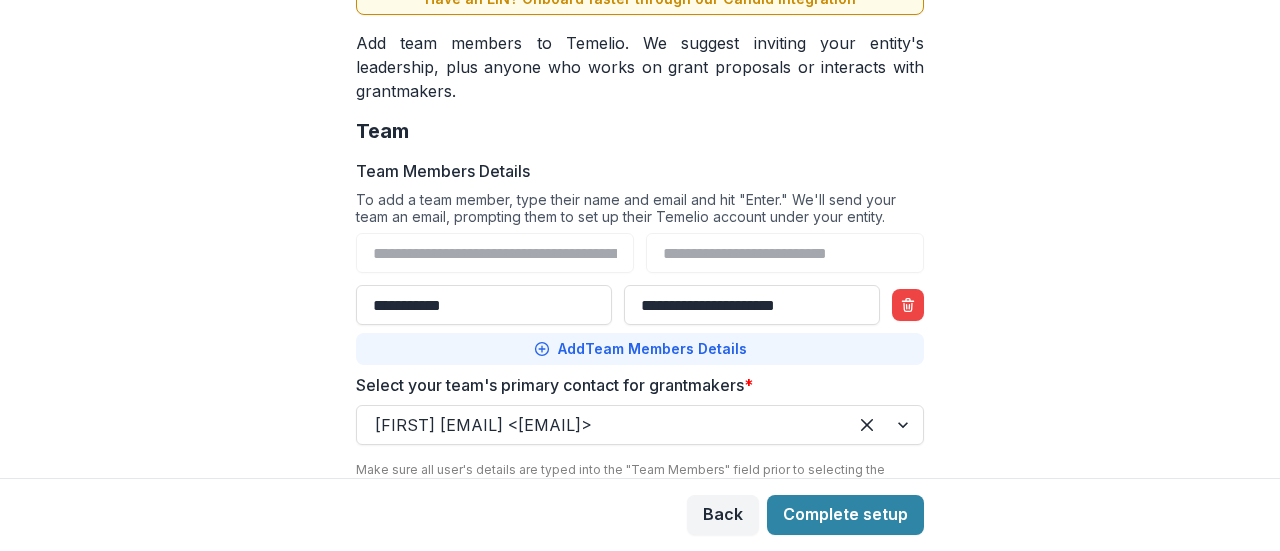 click on "Add  Team Members Details" at bounding box center [640, 349] 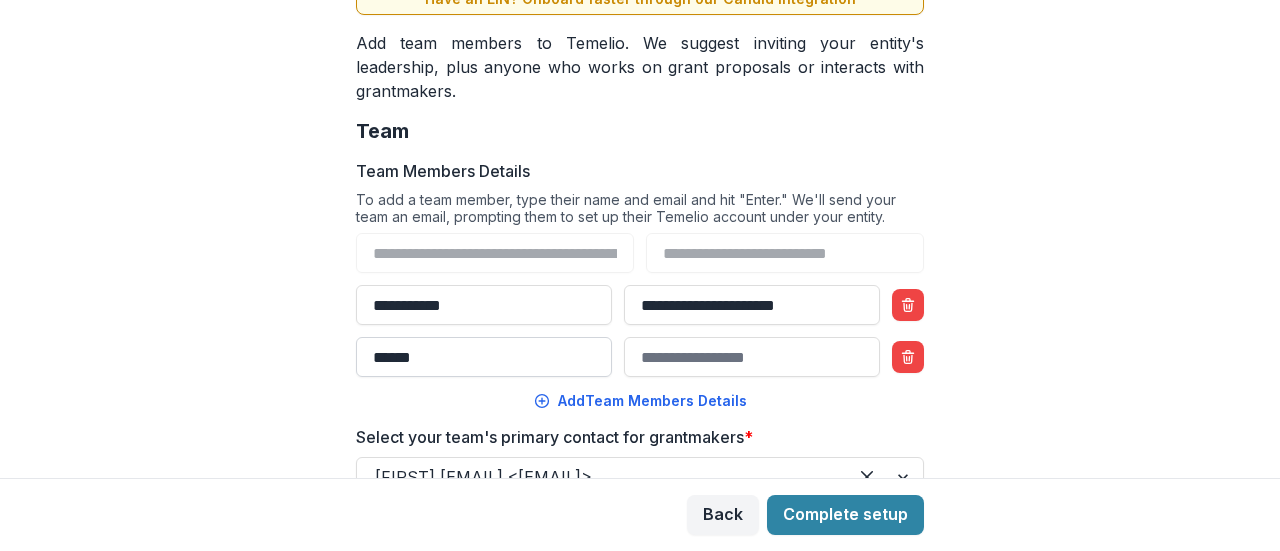 paste on "********" 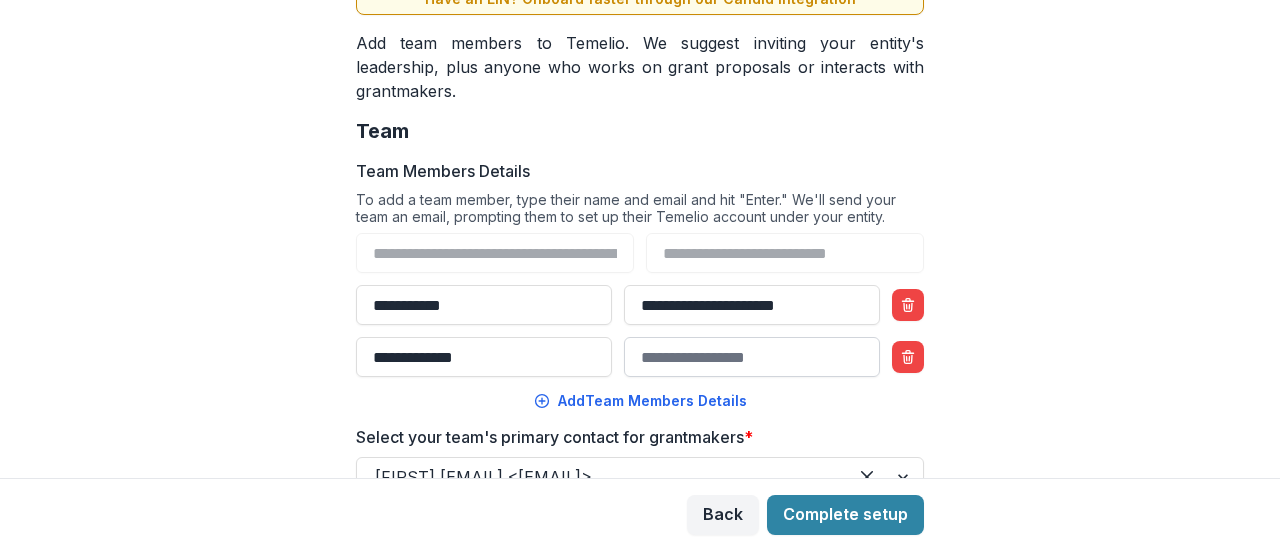 type on "**********" 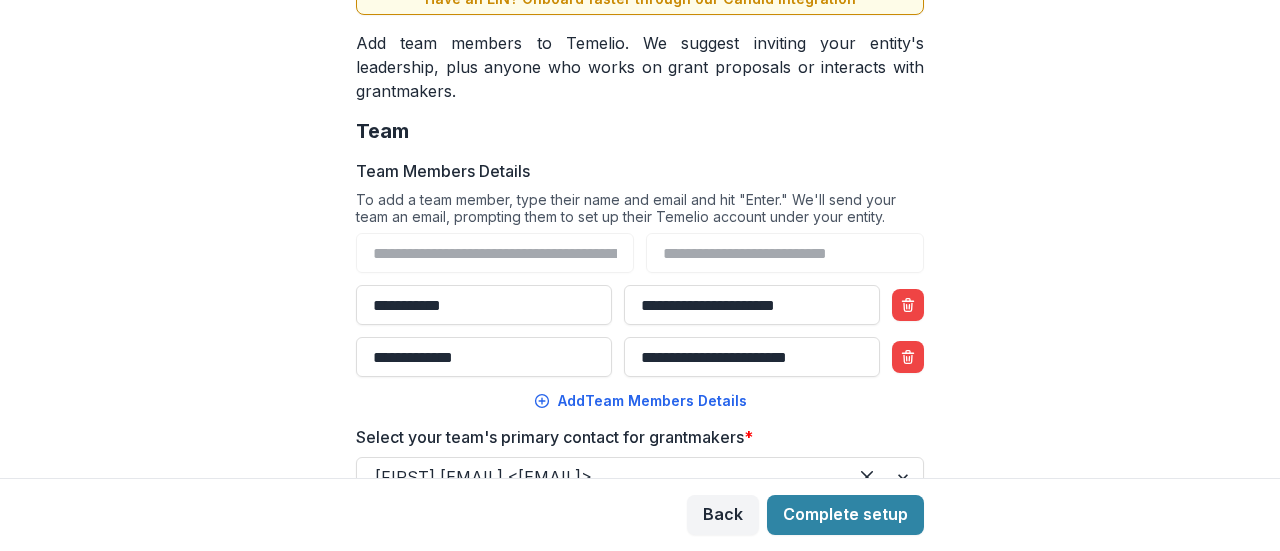 type on "**********" 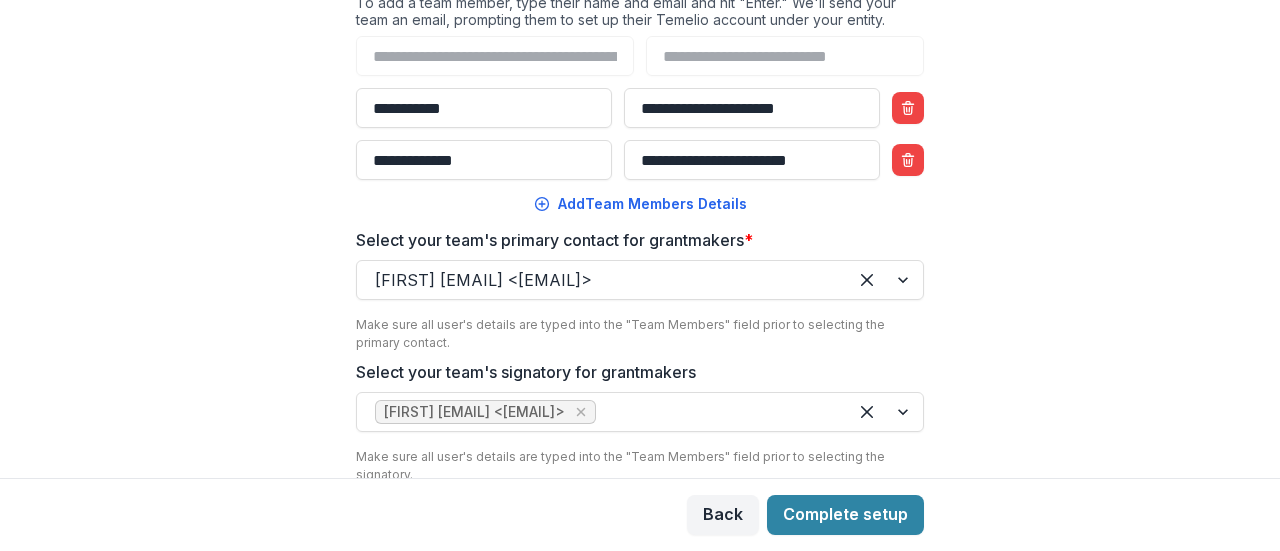 scroll, scrollTop: 430, scrollLeft: 0, axis: vertical 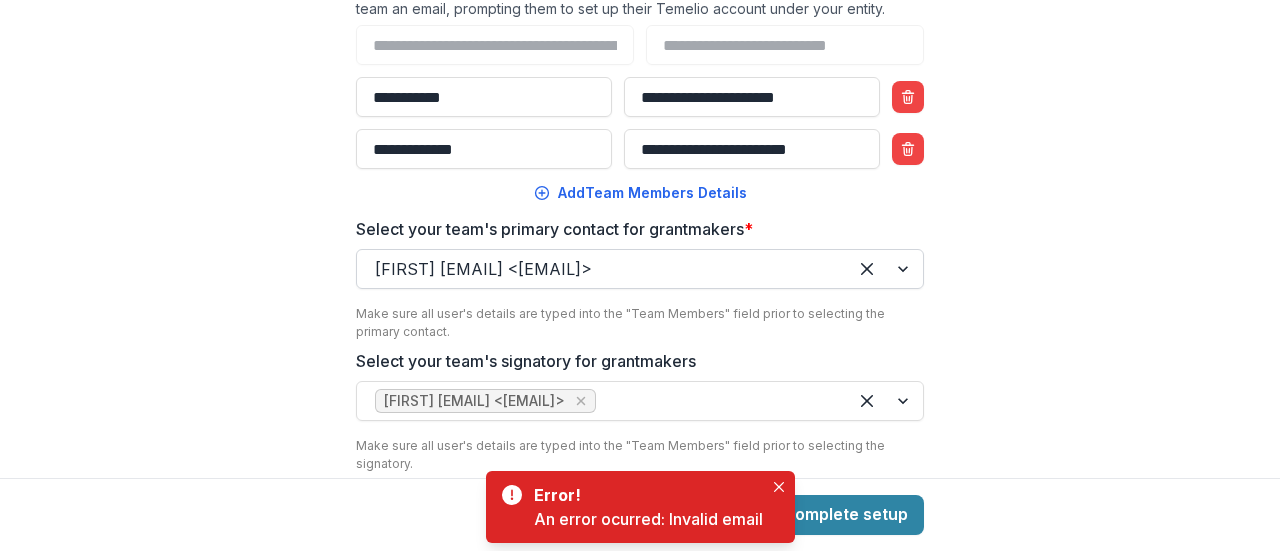 click at bounding box center [602, 269] 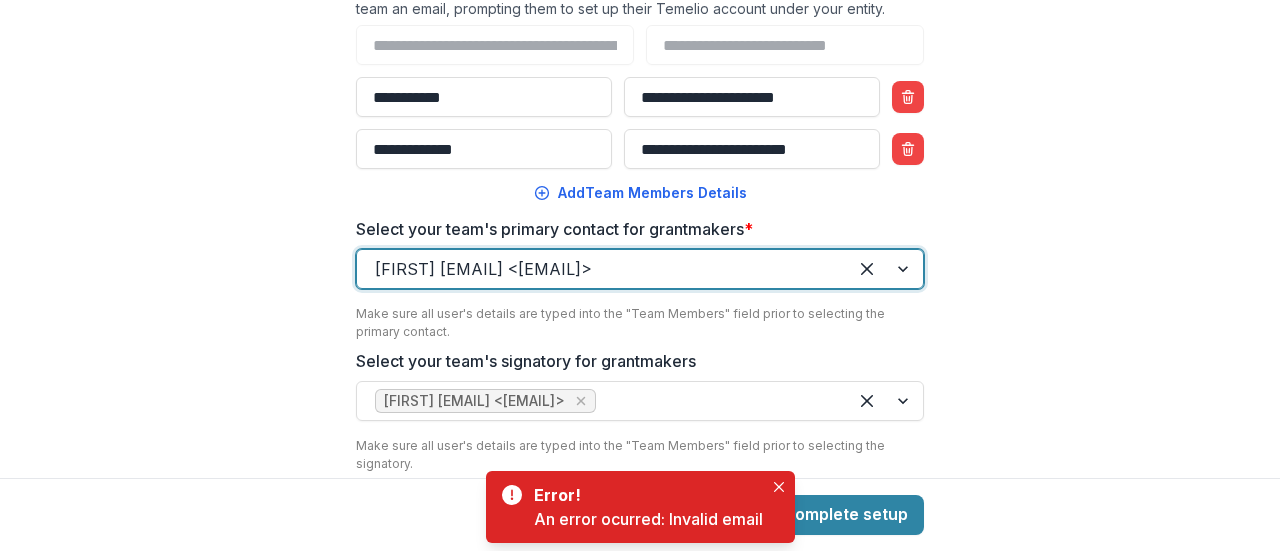 click on "[FIRST] [LAST]" at bounding box center [640, 582] 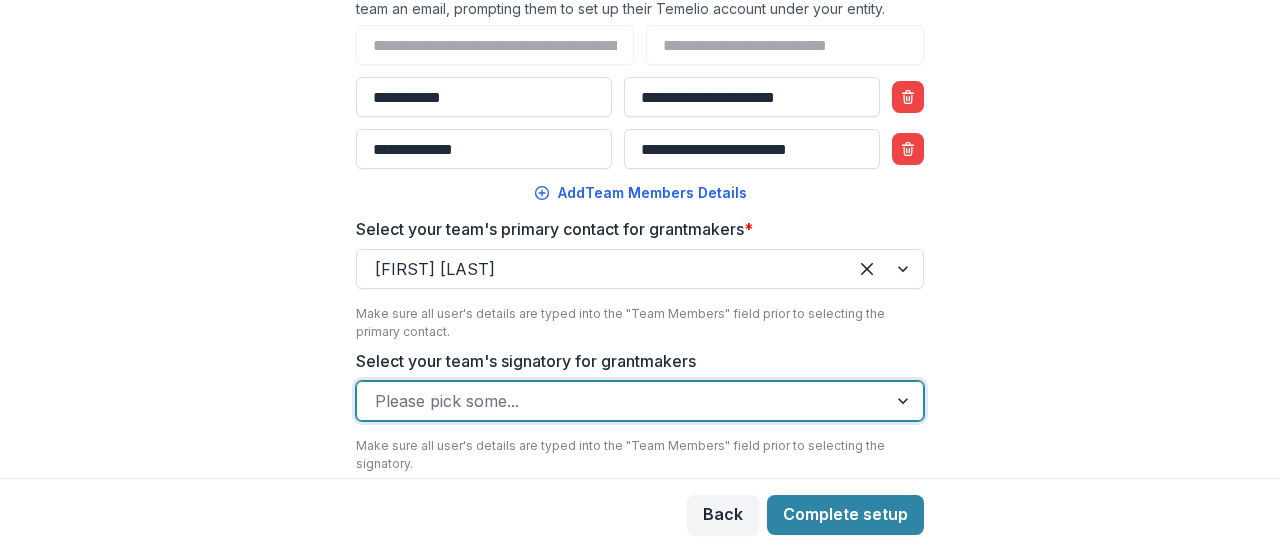 click at bounding box center (622, 401) 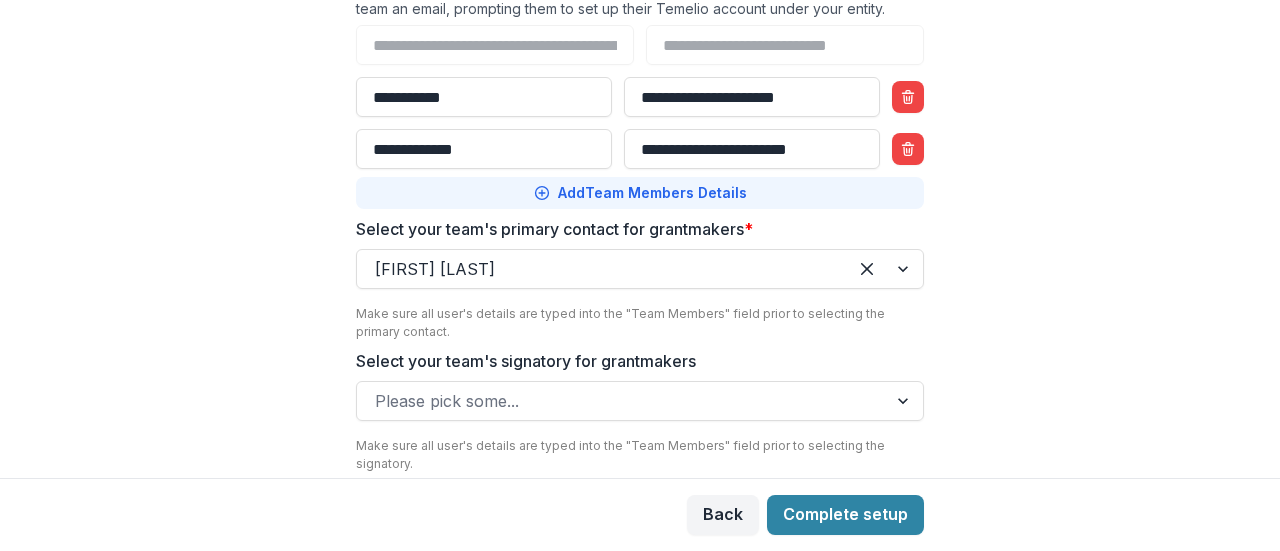 click on "Add  Team Members Details" at bounding box center (640, 193) 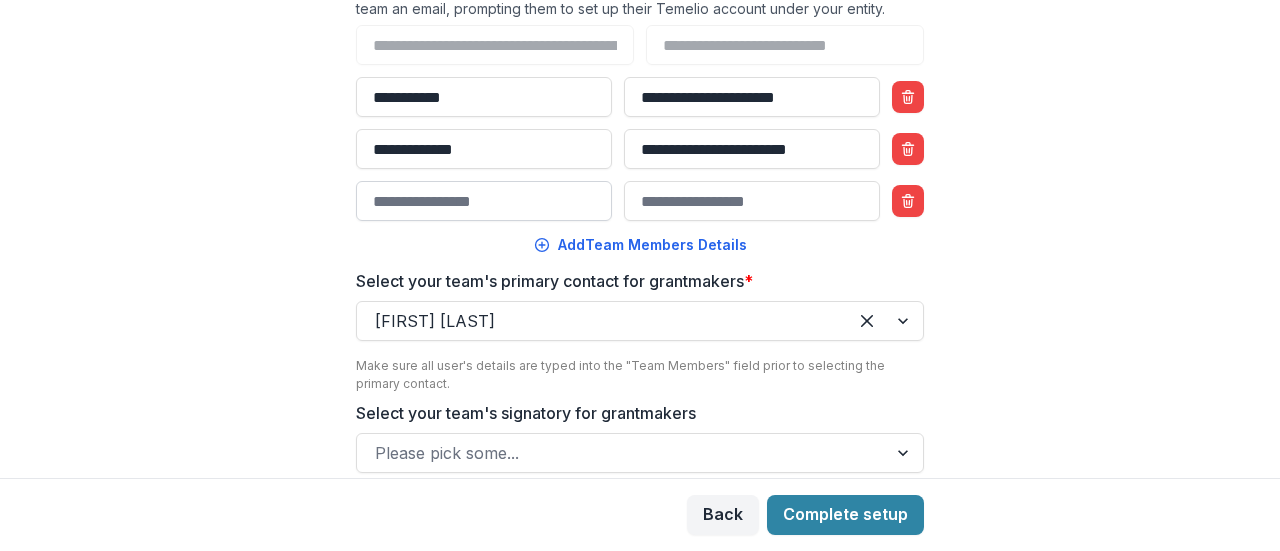 click on "Team Members Details" at bounding box center (484, 201) 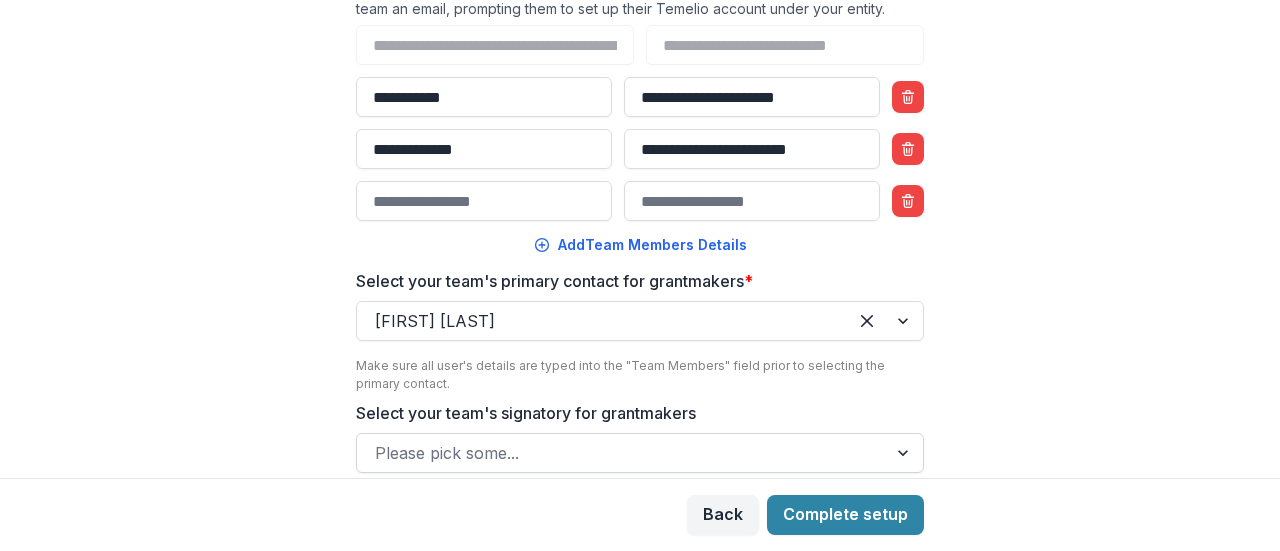 click at bounding box center [622, 453] 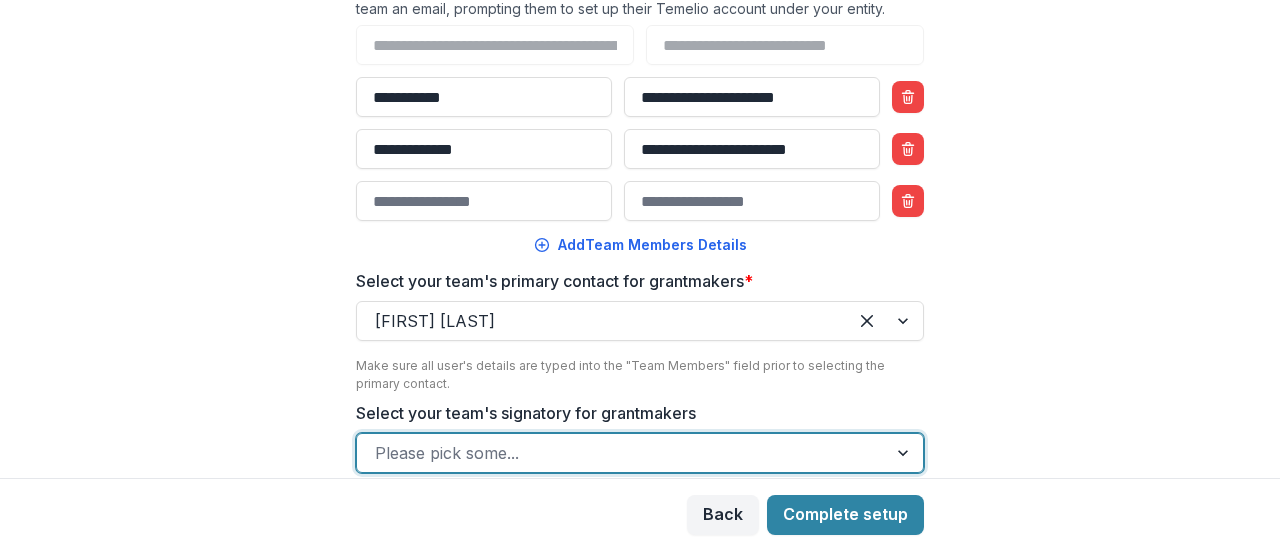 click on "[FIRST] [LAST]" at bounding box center [640, 574] 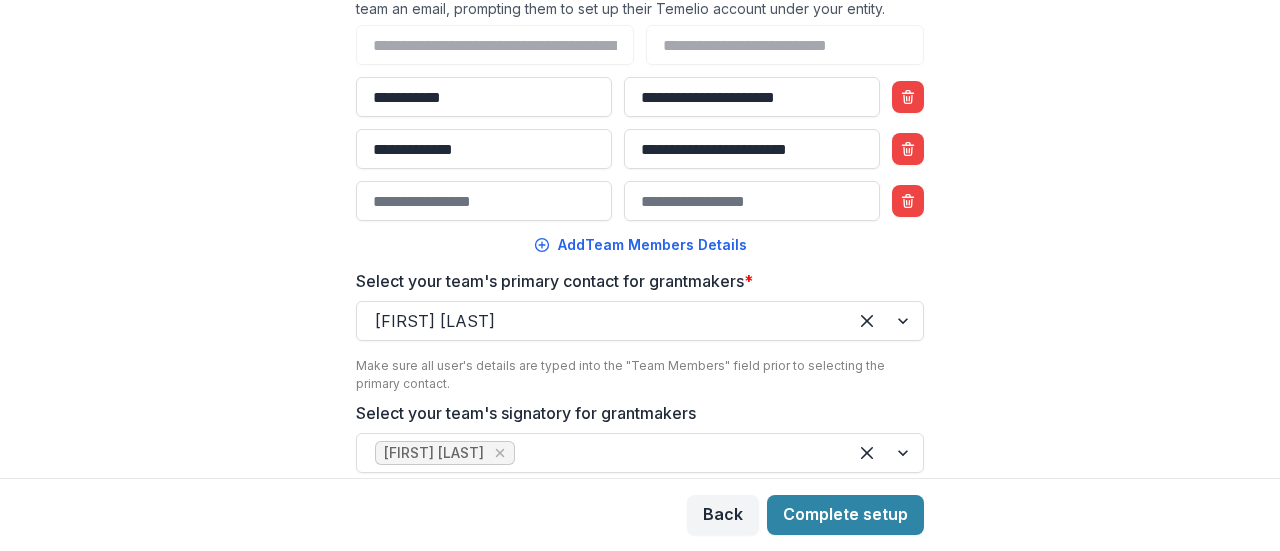 scroll, scrollTop: 563, scrollLeft: 0, axis: vertical 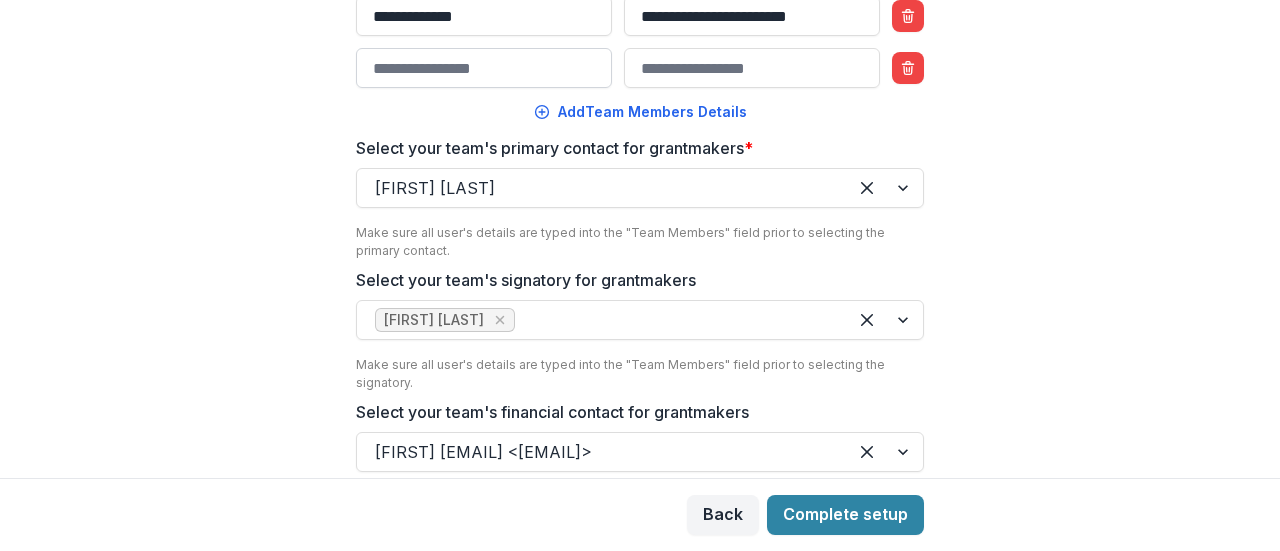 click on "Team Members Details" at bounding box center (484, 68) 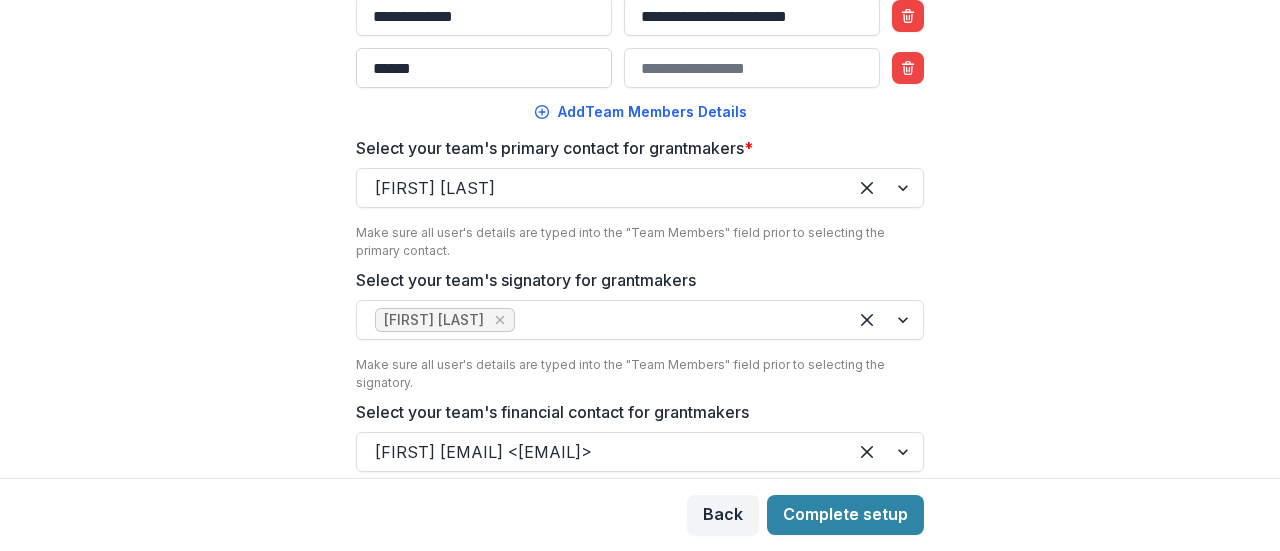click on "******" at bounding box center (484, 68) 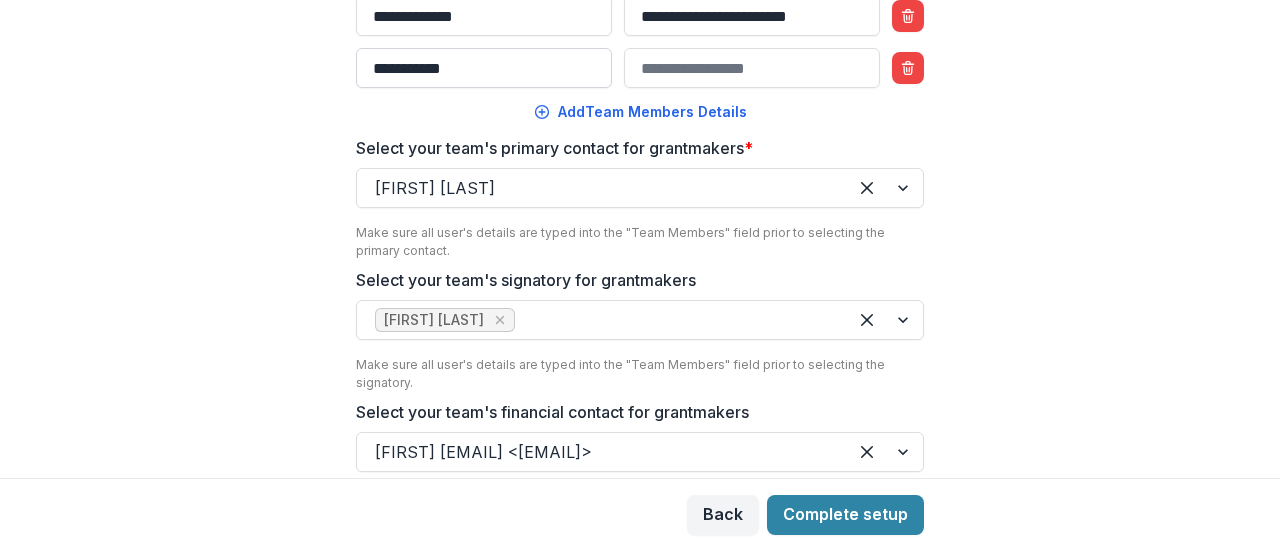 type on "**********" 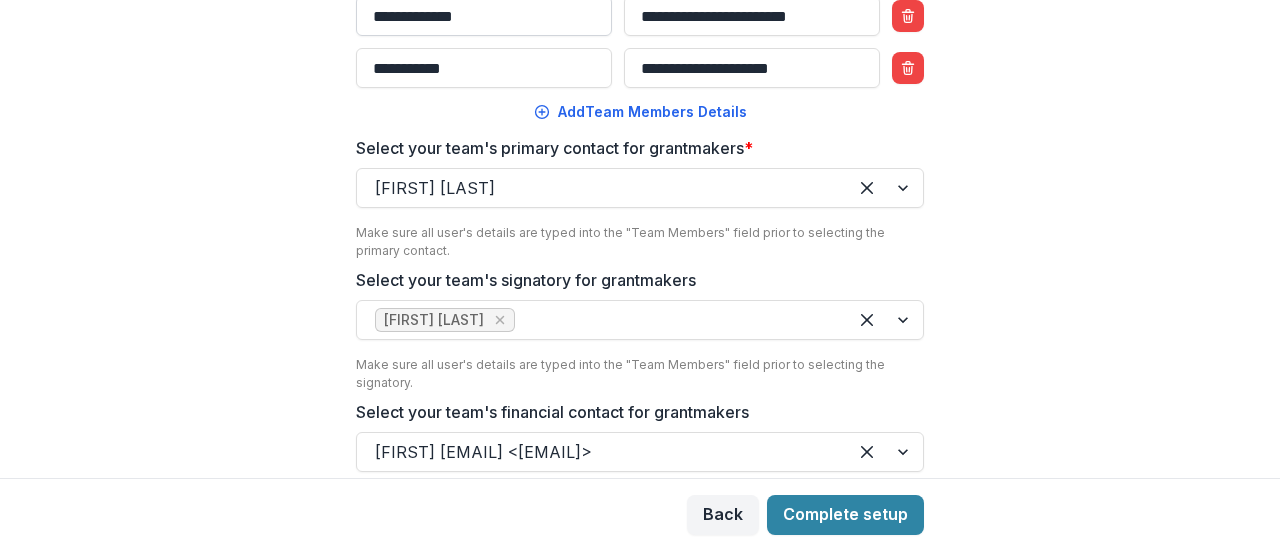 type on "**********" 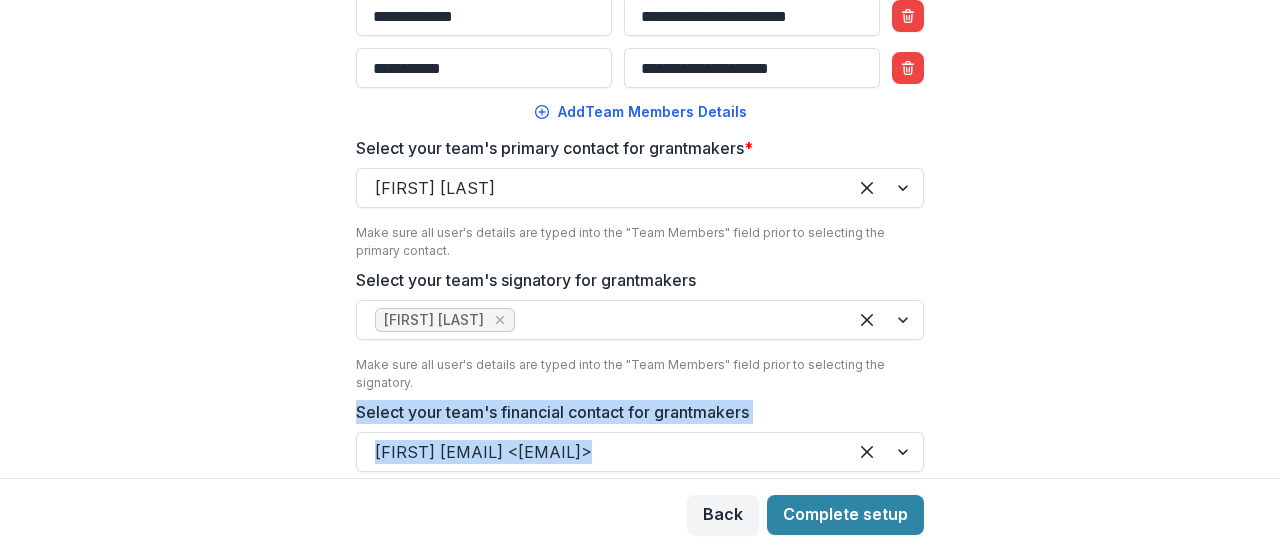 drag, startPoint x: 1273, startPoint y: 343, endPoint x: 1279, endPoint y: 414, distance: 71.25307 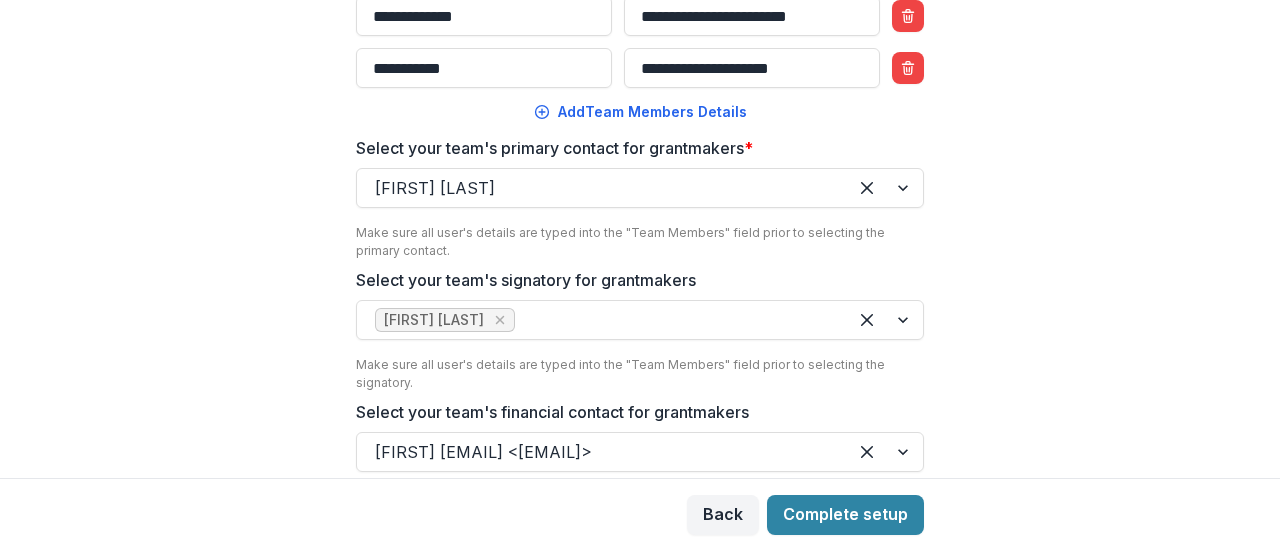 click on "**********" at bounding box center [640, 239] 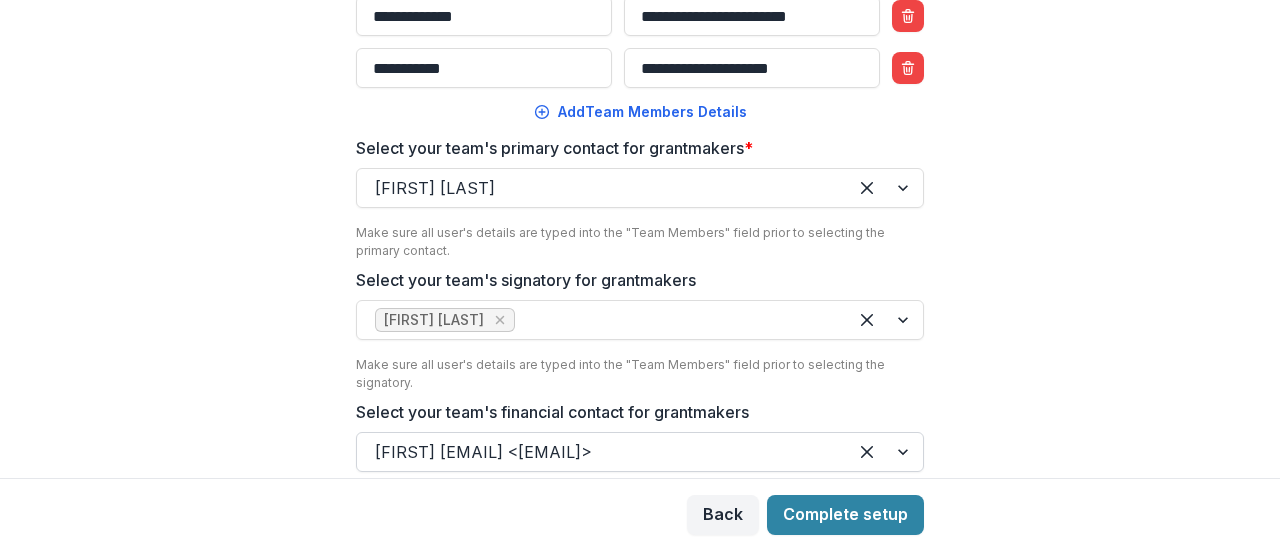 click at bounding box center (885, 452) 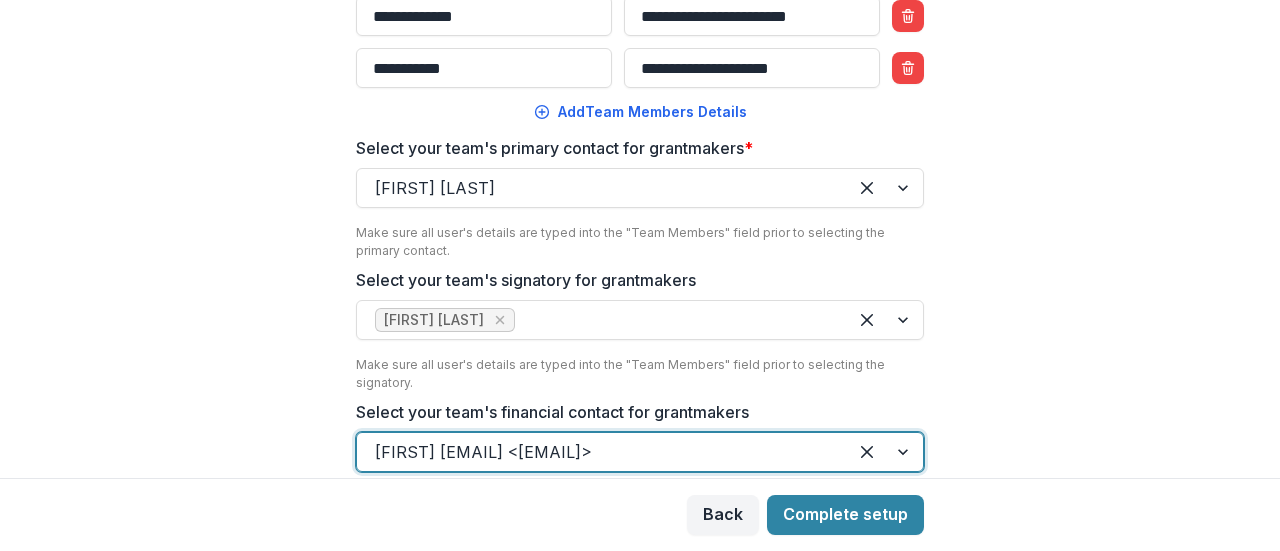 click on "[FIRST] [LAST]" at bounding box center (640, 648) 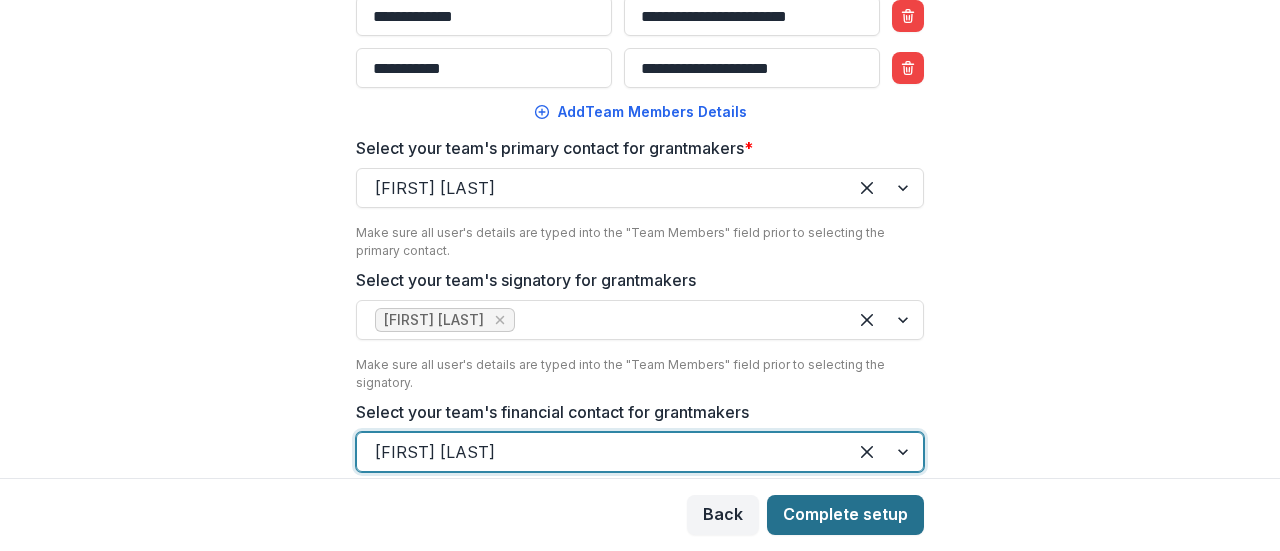 click on "Complete setup" at bounding box center [845, 515] 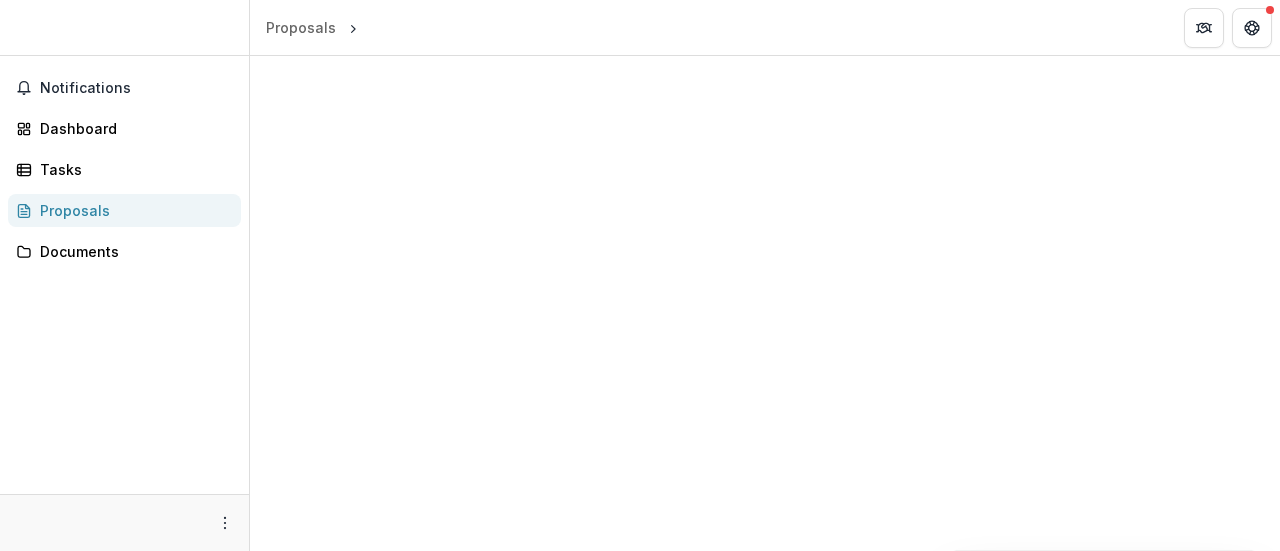 scroll, scrollTop: 0, scrollLeft: 0, axis: both 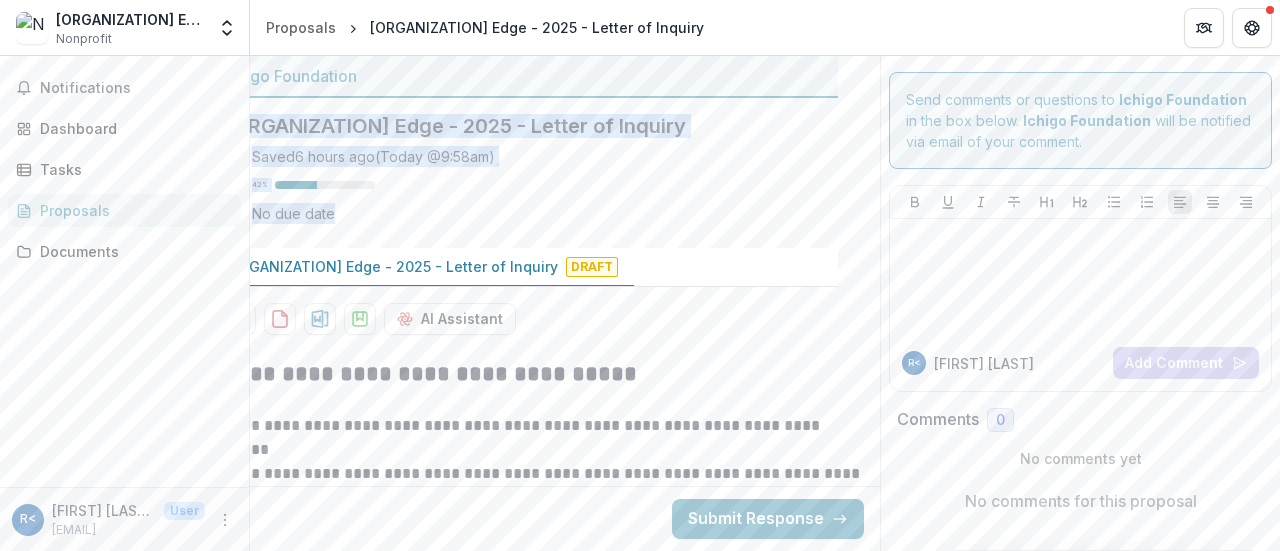 drag, startPoint x: 873, startPoint y: 94, endPoint x: 870, endPoint y: 112, distance: 18.248287 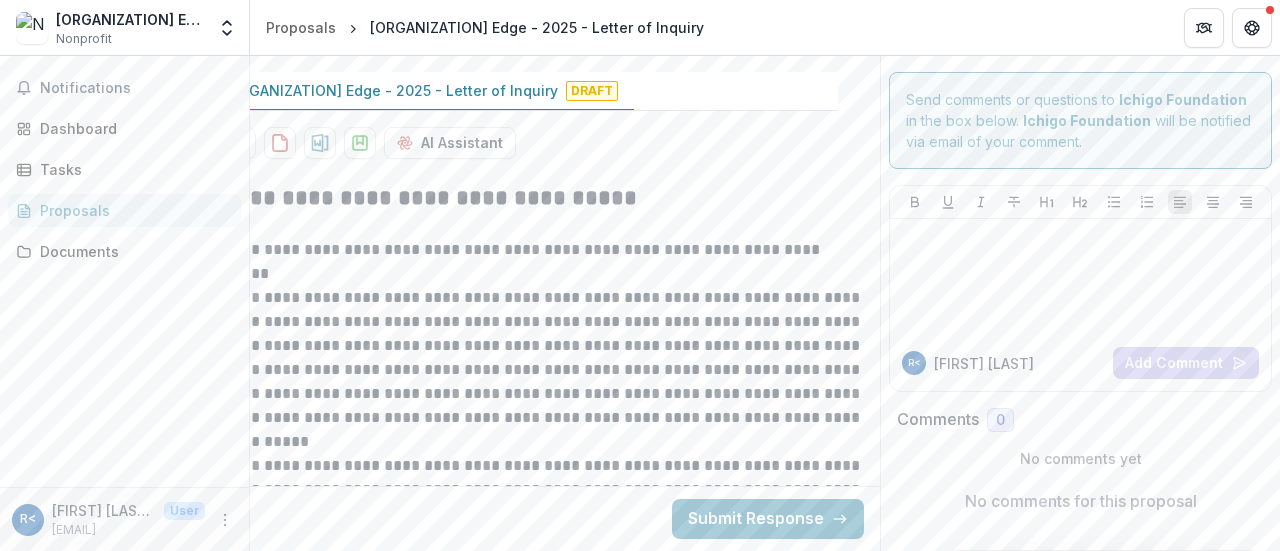 scroll, scrollTop: 199, scrollLeft: 48, axis: both 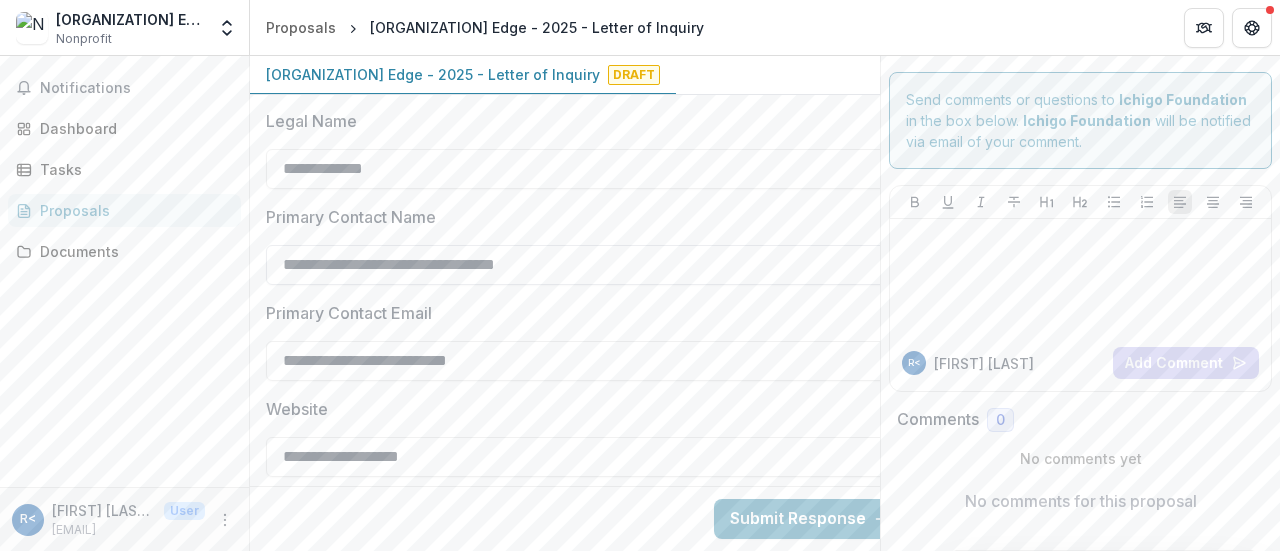 drag, startPoint x: 344, startPoint y: 267, endPoint x: 269, endPoint y: 267, distance: 75 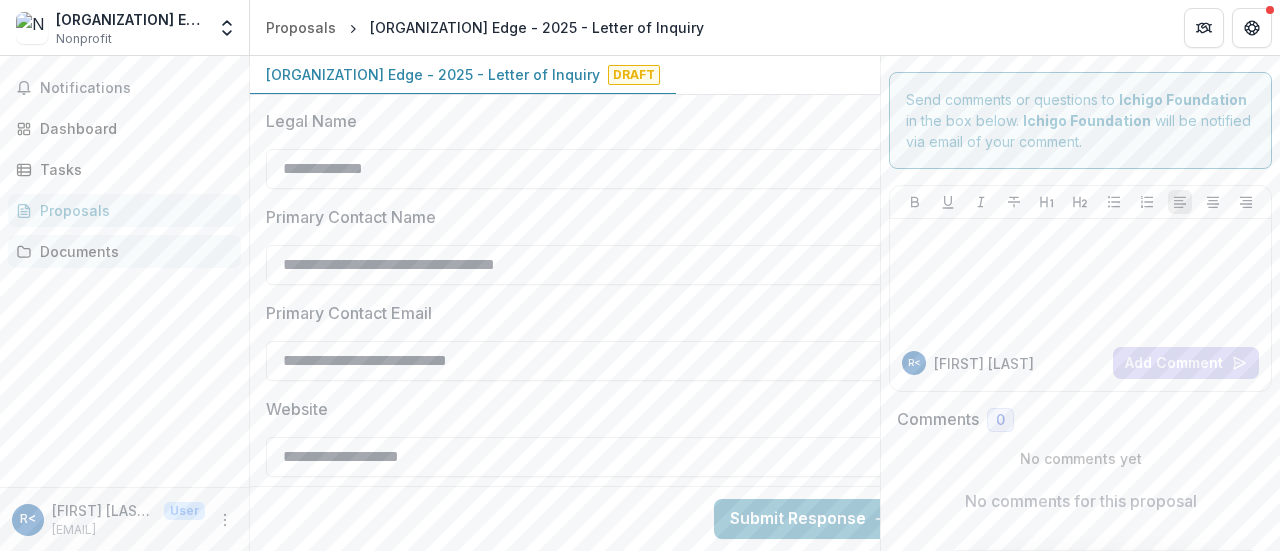 drag, startPoint x: 651, startPoint y: 257, endPoint x: 187, endPoint y: 249, distance: 464.06897 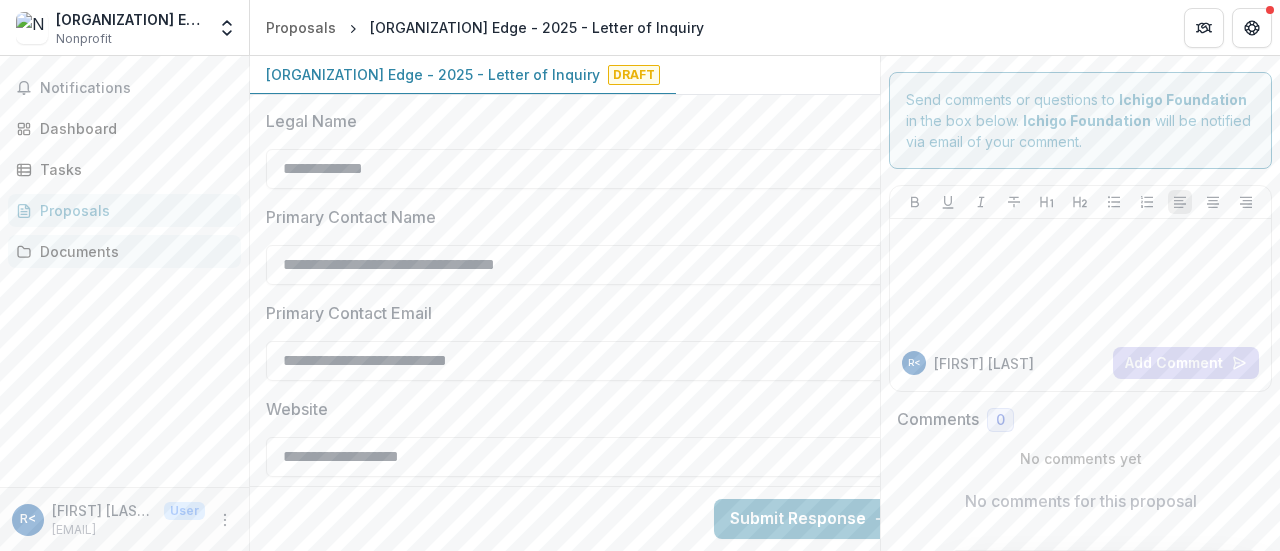 click on "**********" at bounding box center [640, 303] 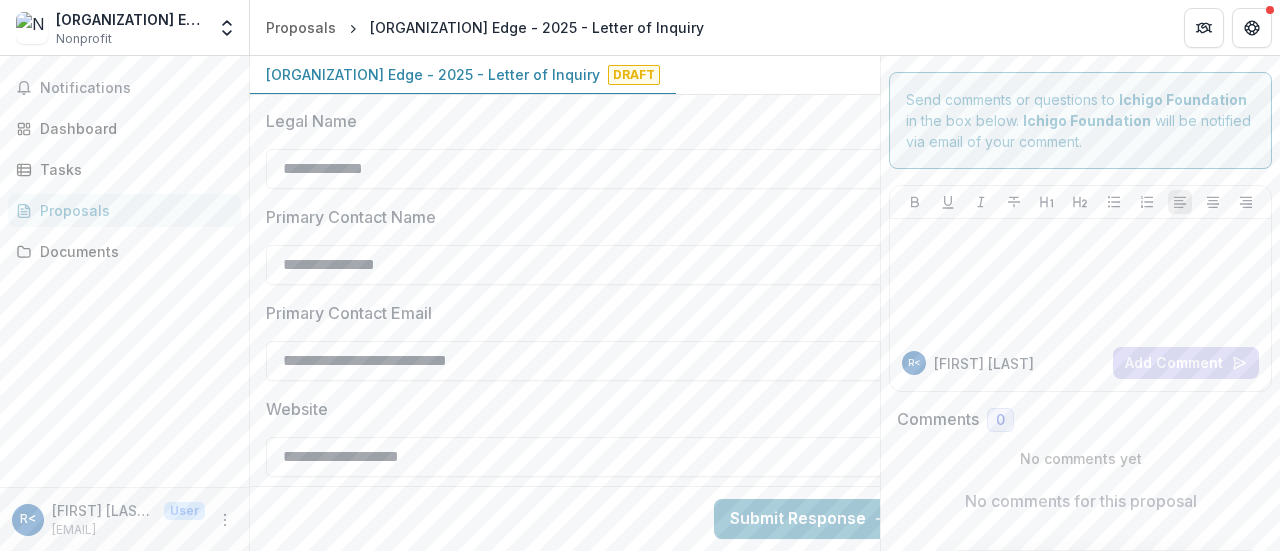 type on "**********" 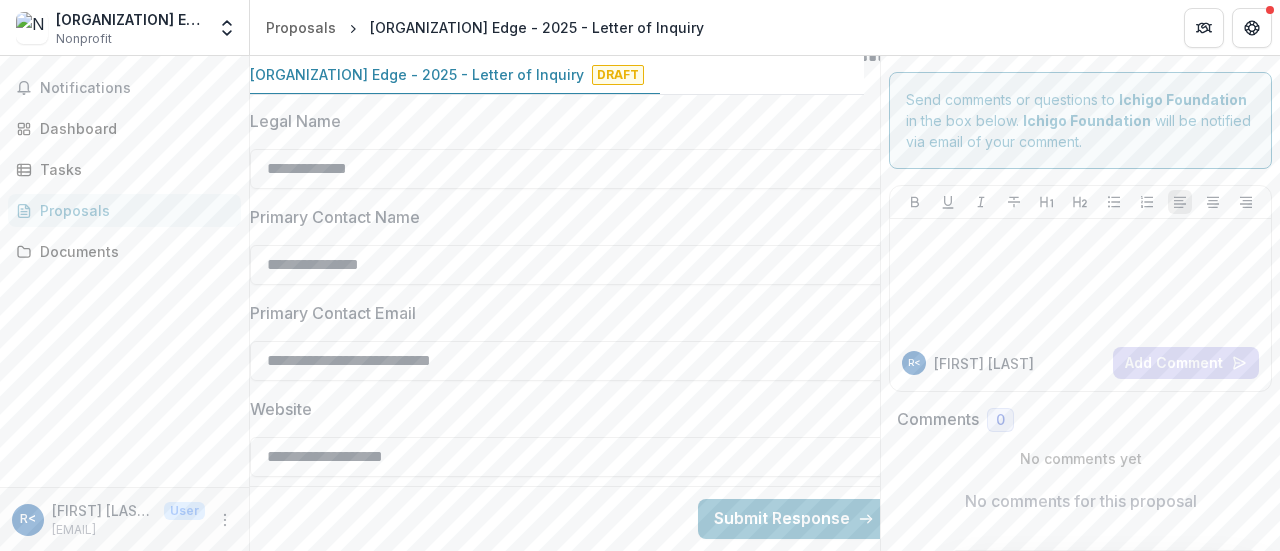 scroll, scrollTop: 0, scrollLeft: 0, axis: both 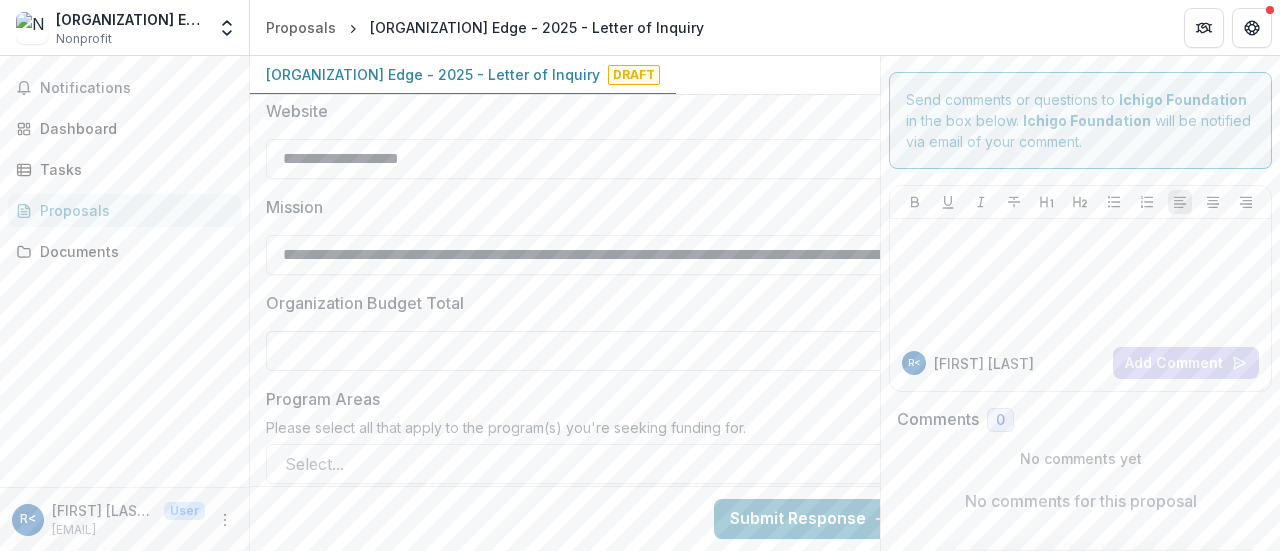 click on "Organization Budget Total" at bounding box center [586, 351] 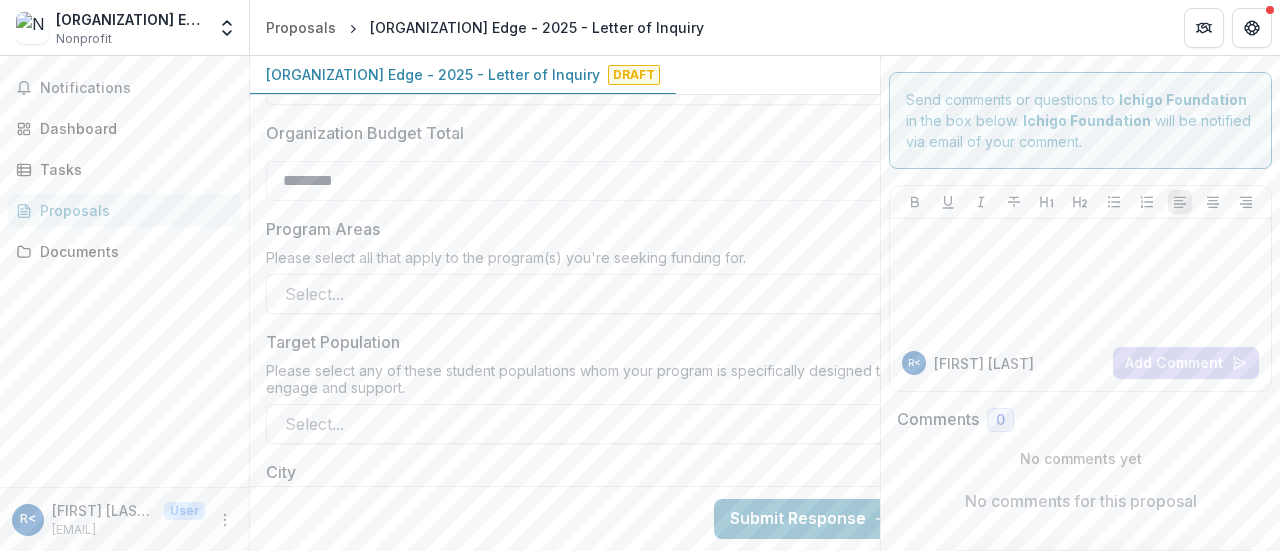 scroll, scrollTop: 1262, scrollLeft: 0, axis: vertical 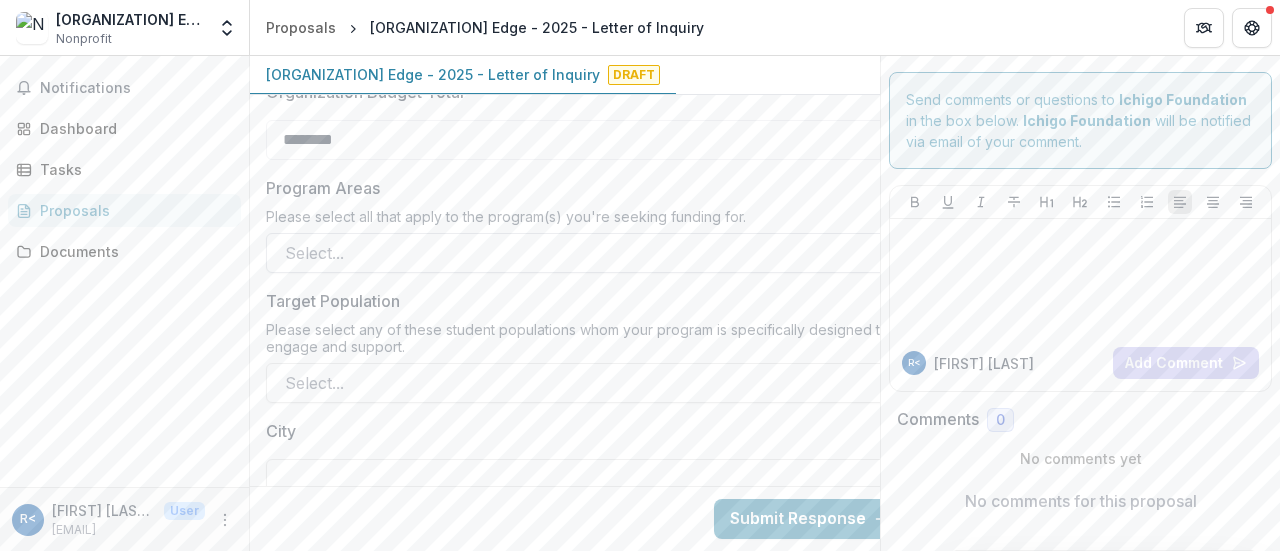 type on "********" 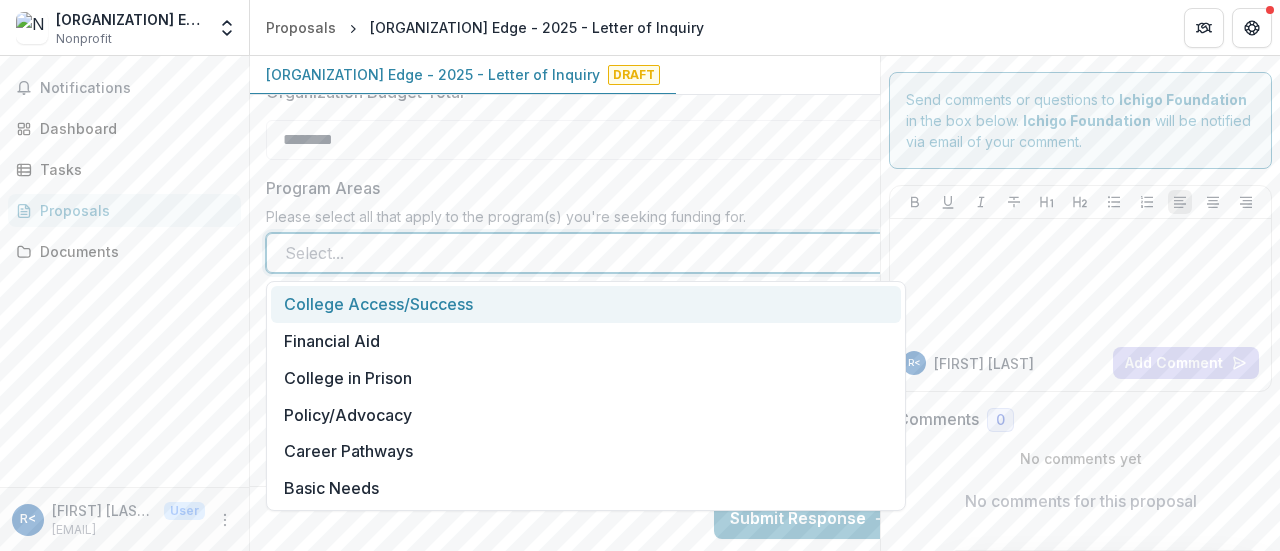 click at bounding box center [568, 253] 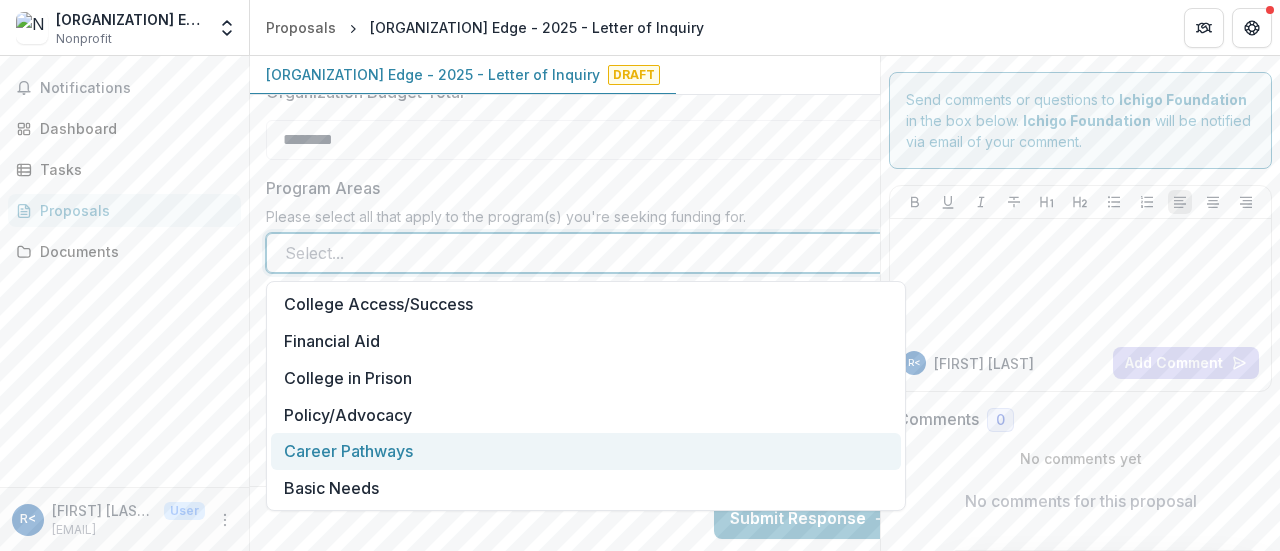 click on "Career Pathways" at bounding box center [586, 451] 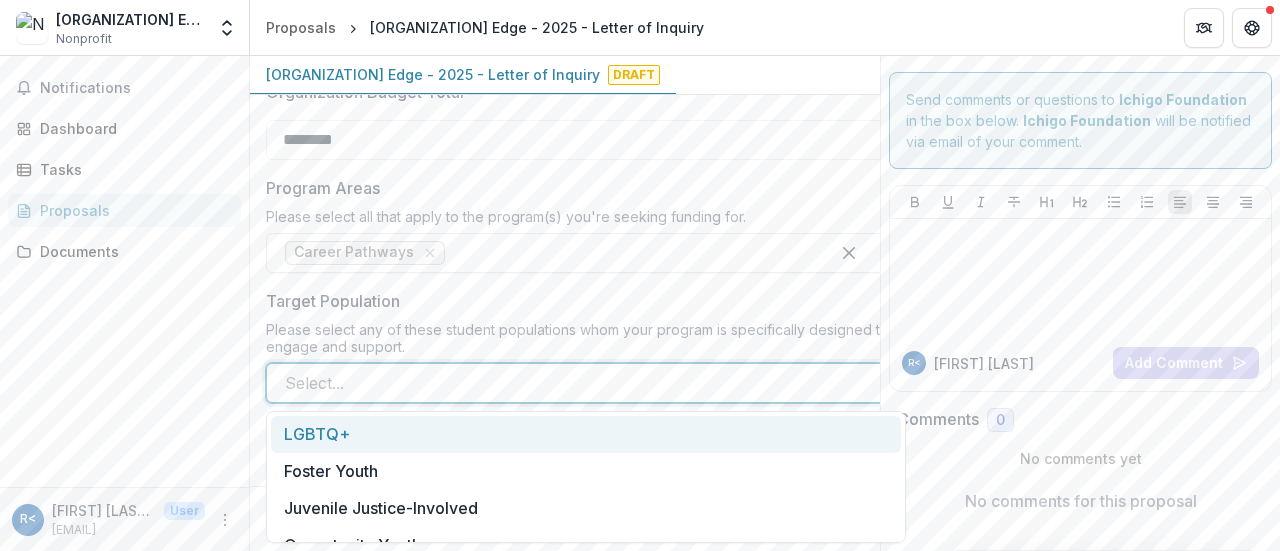 click at bounding box center [568, 383] 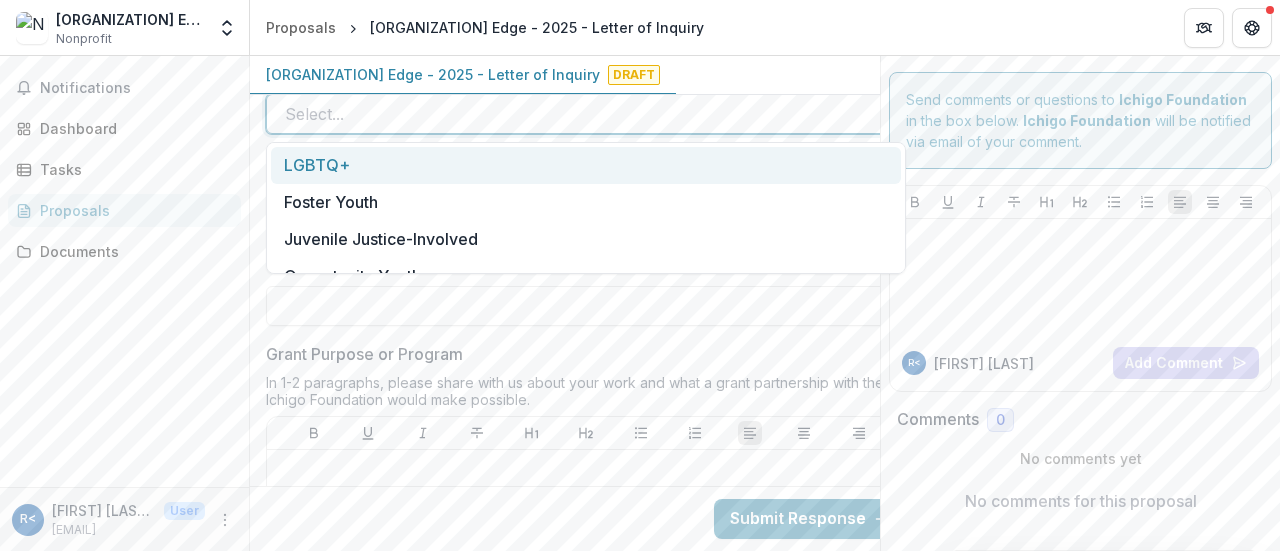 scroll, scrollTop: 1524, scrollLeft: 0, axis: vertical 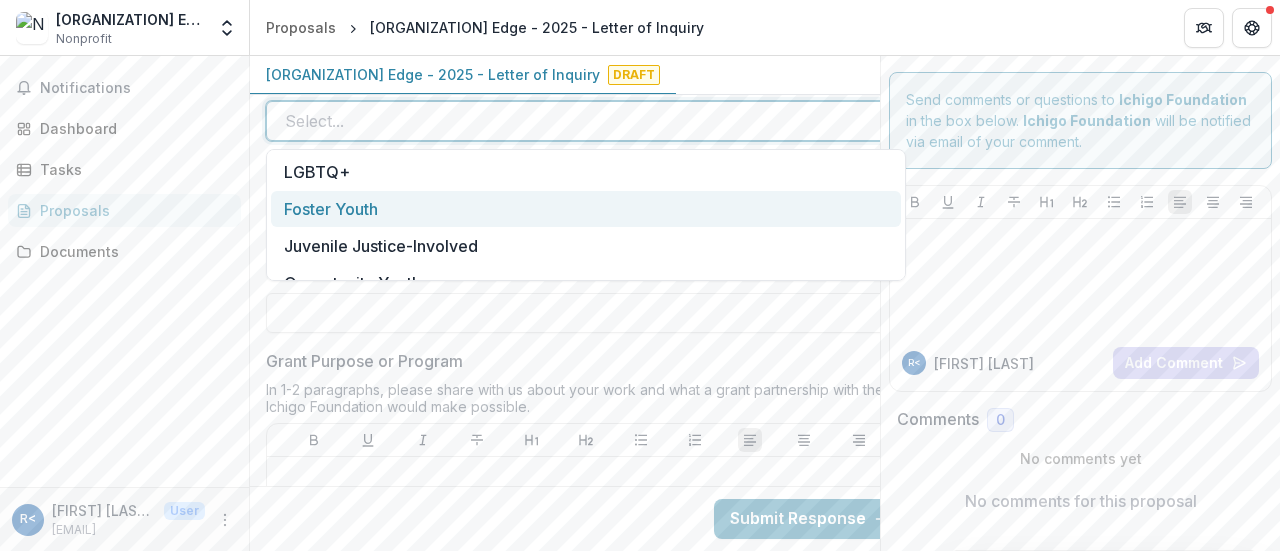 click on "Notifications Dashboard Tasks Proposals Documents" at bounding box center (124, 271) 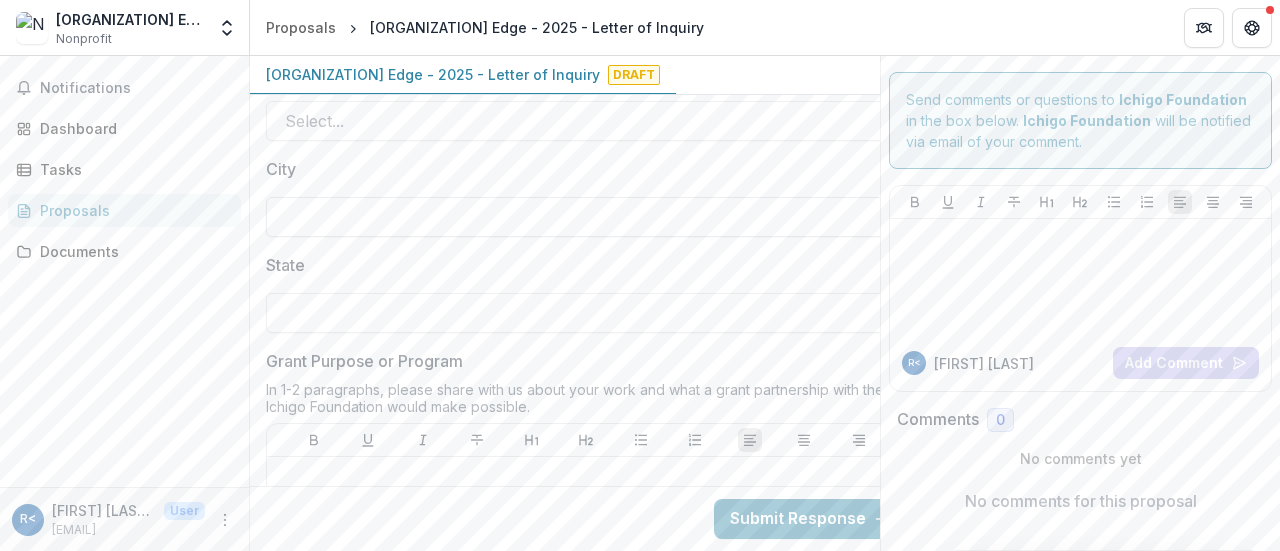 click on "City" at bounding box center [586, 217] 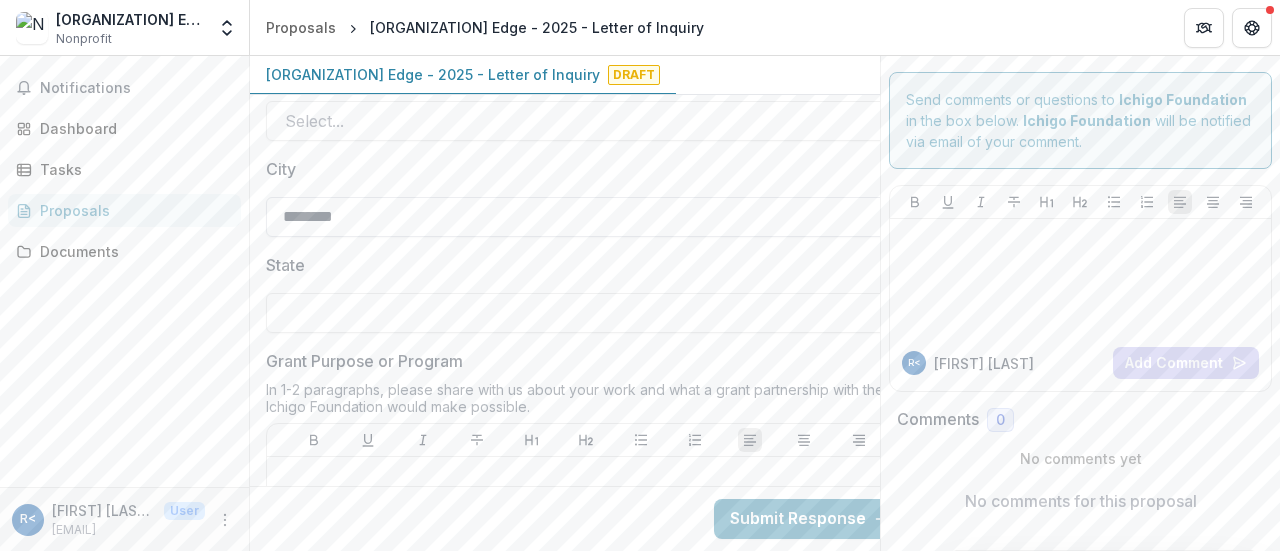 type on "********" 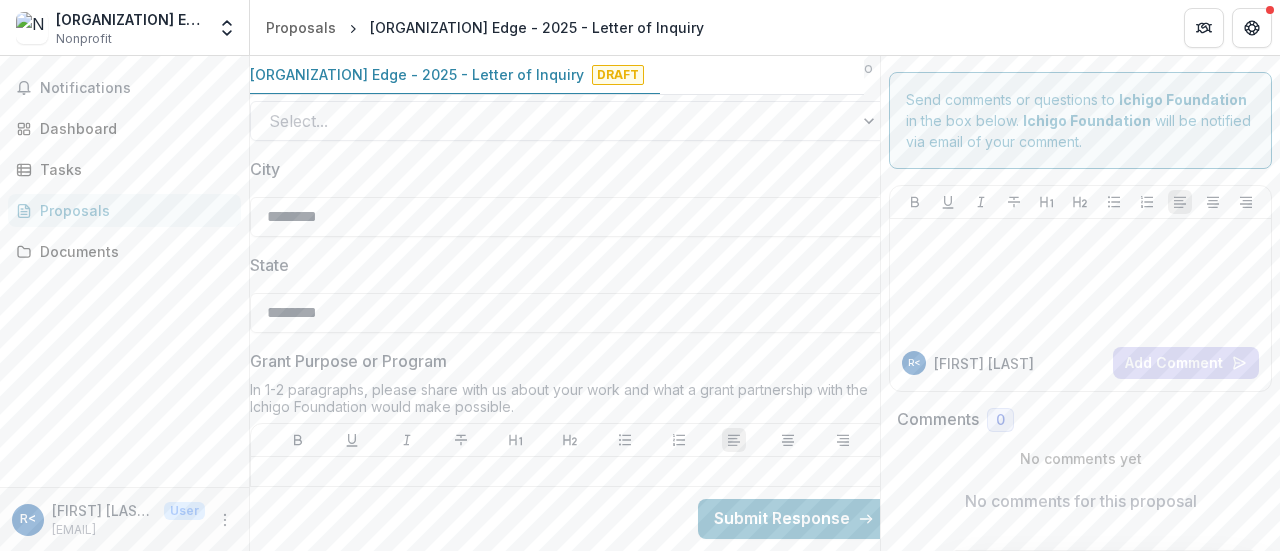 type on "********" 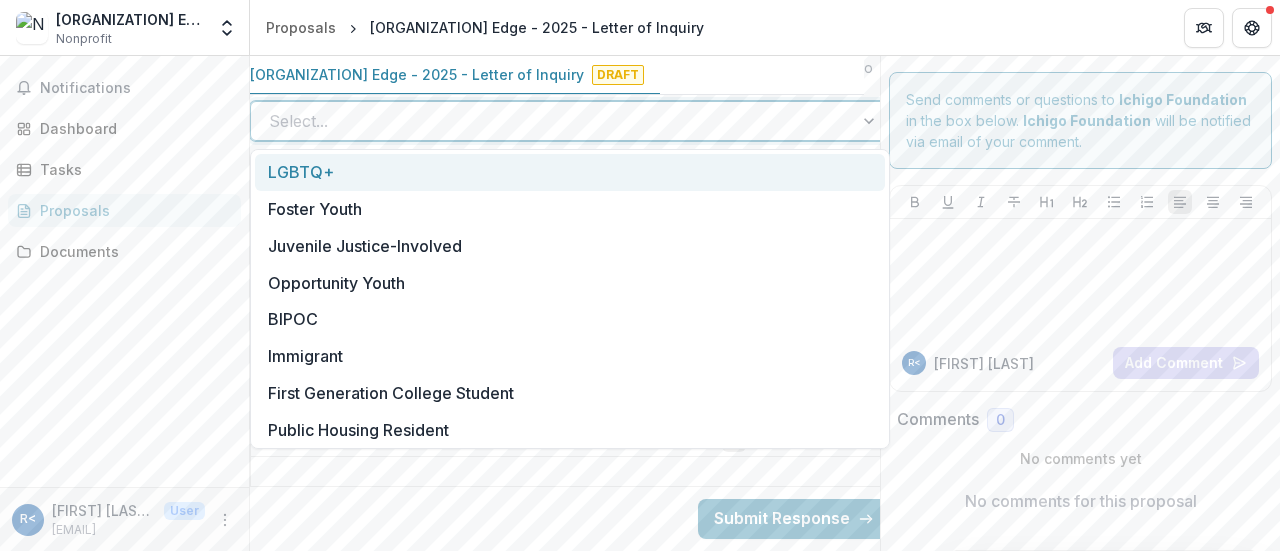 click at bounding box center [552, 121] 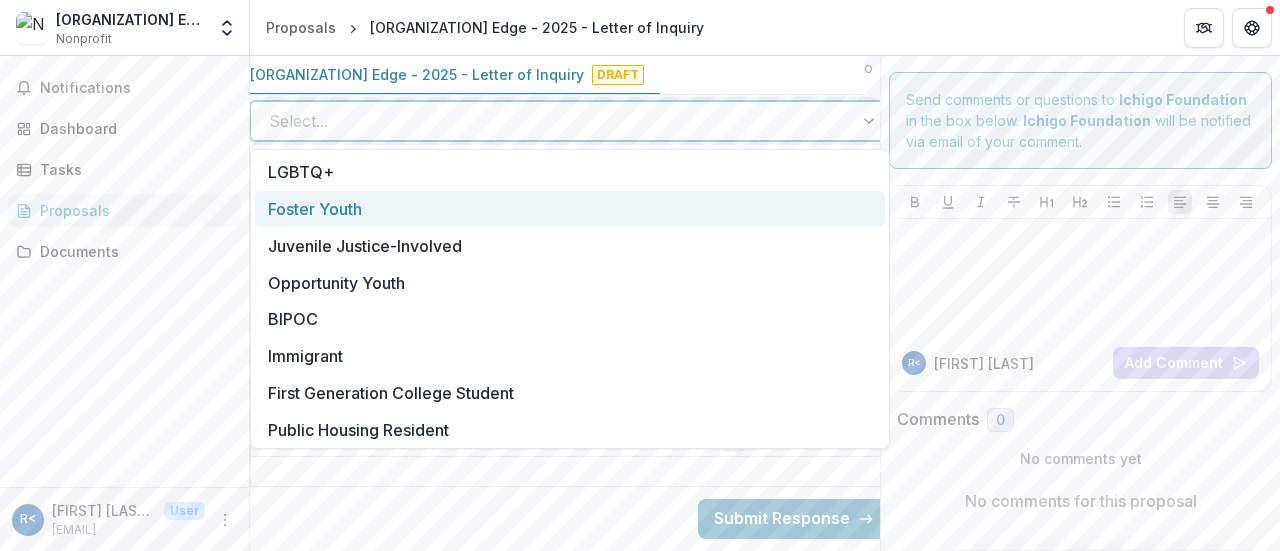 click at bounding box center [871, 121] 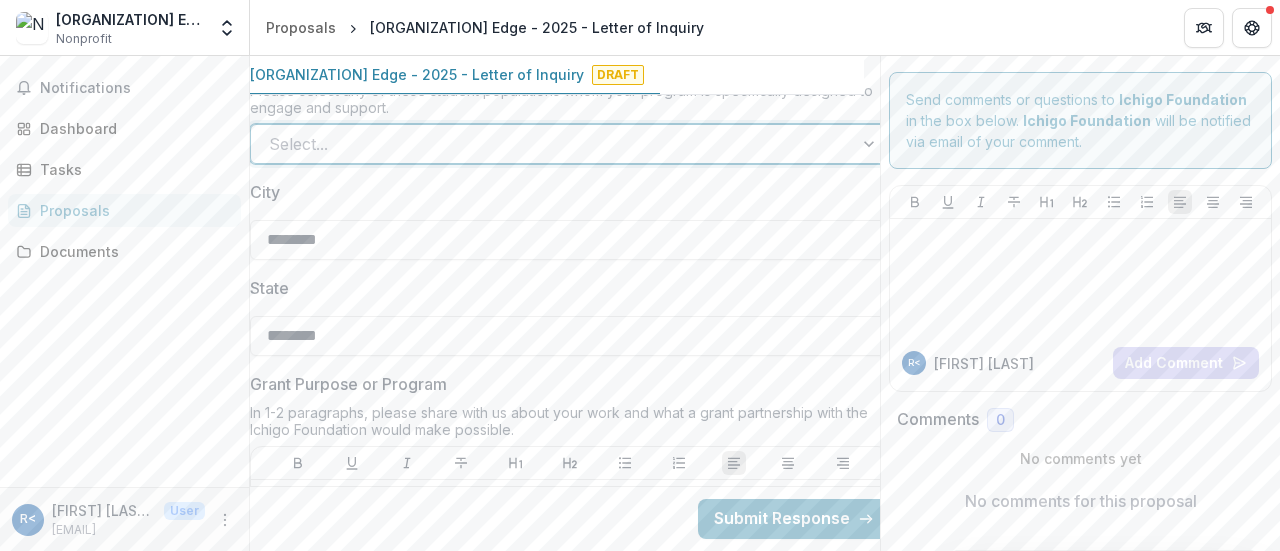 scroll, scrollTop: 1519, scrollLeft: 16, axis: both 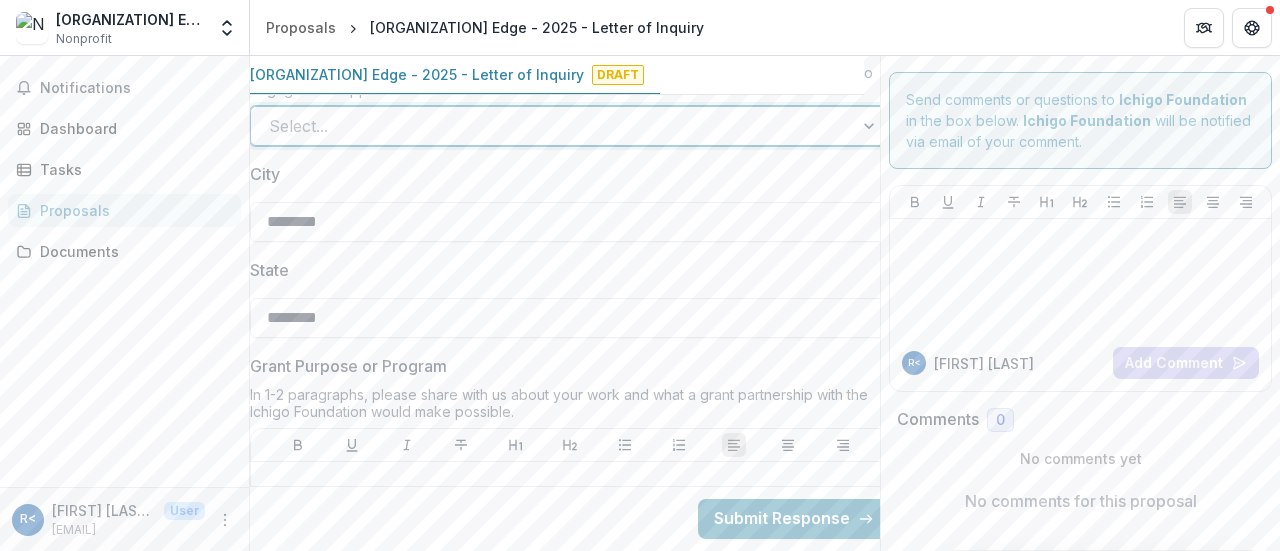 click at bounding box center (871, 126) 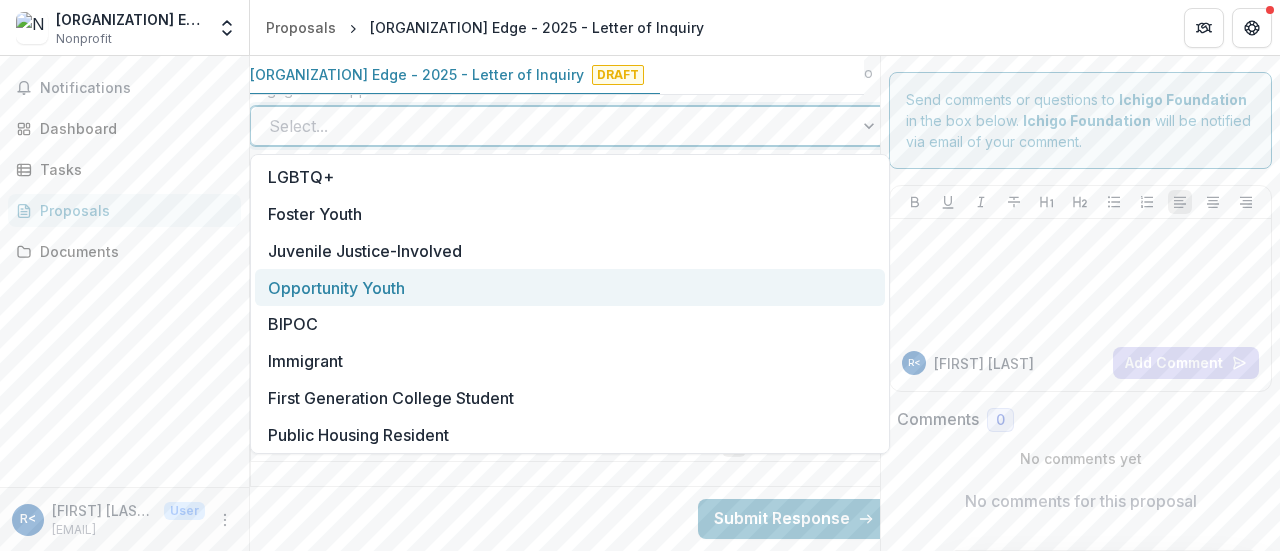 click on "Opportunity Youth" at bounding box center (570, 287) 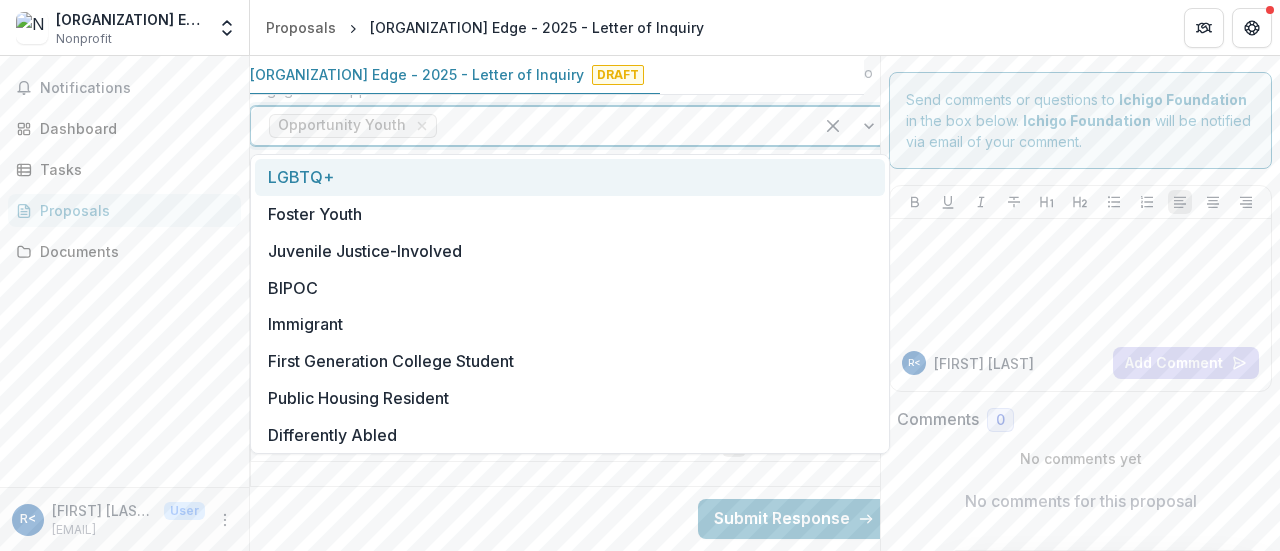 click at bounding box center (851, 126) 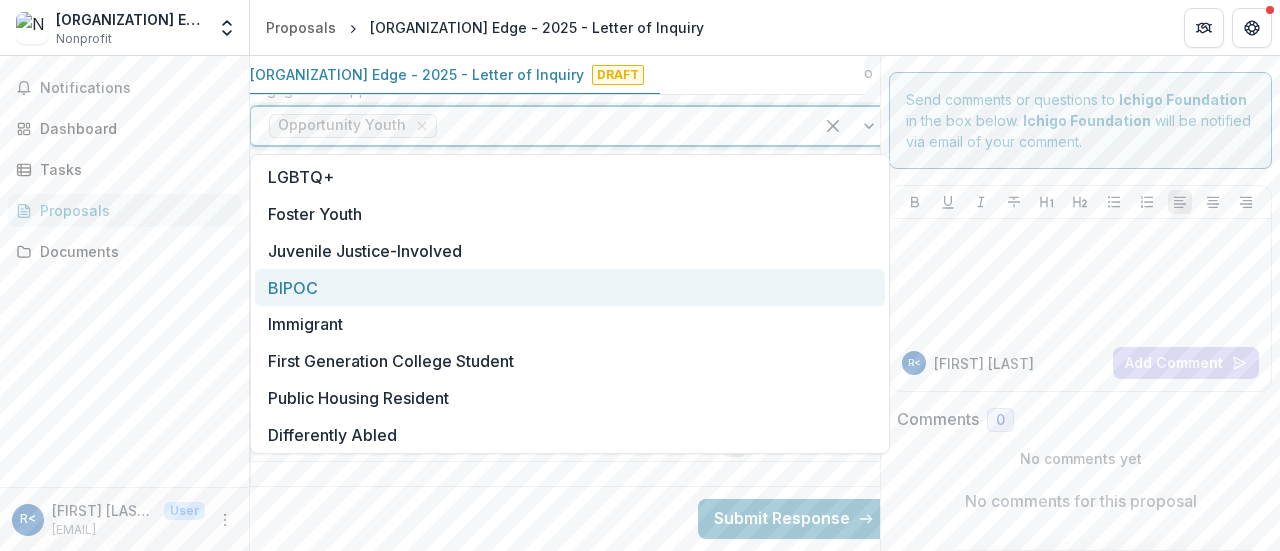 click on "BIPOC" at bounding box center [570, 287] 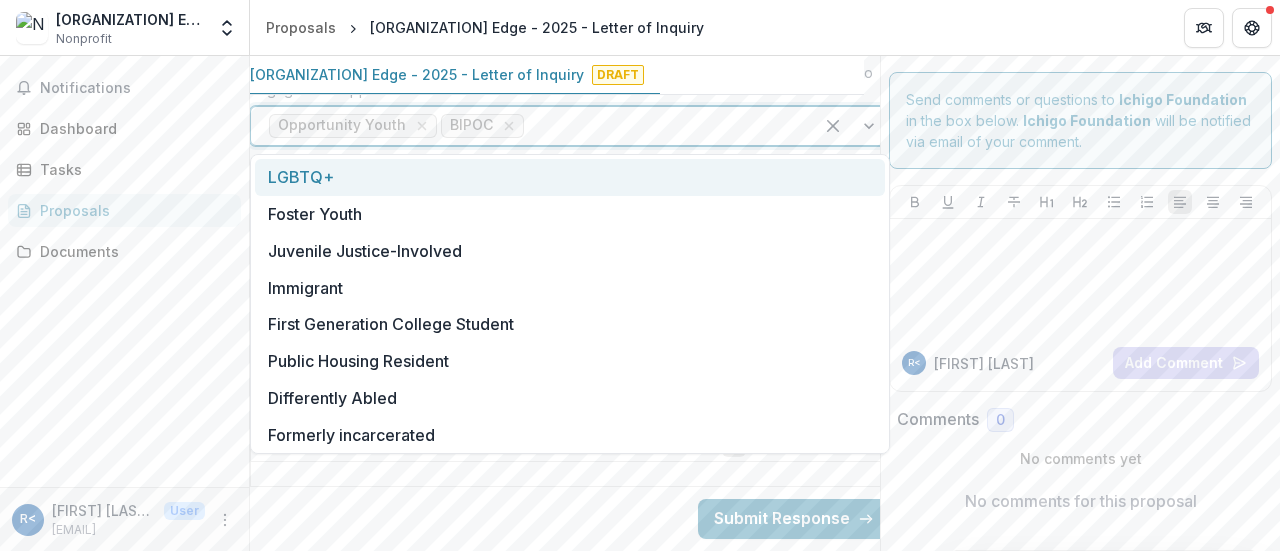 click at bounding box center (851, 126) 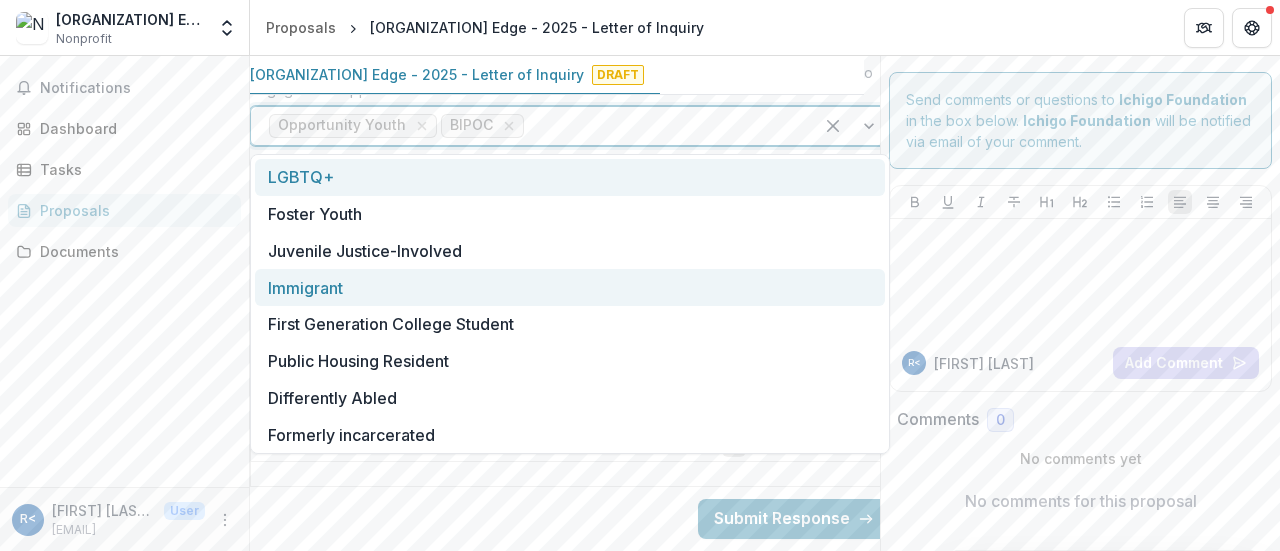 click on "Immigrant" at bounding box center (570, 287) 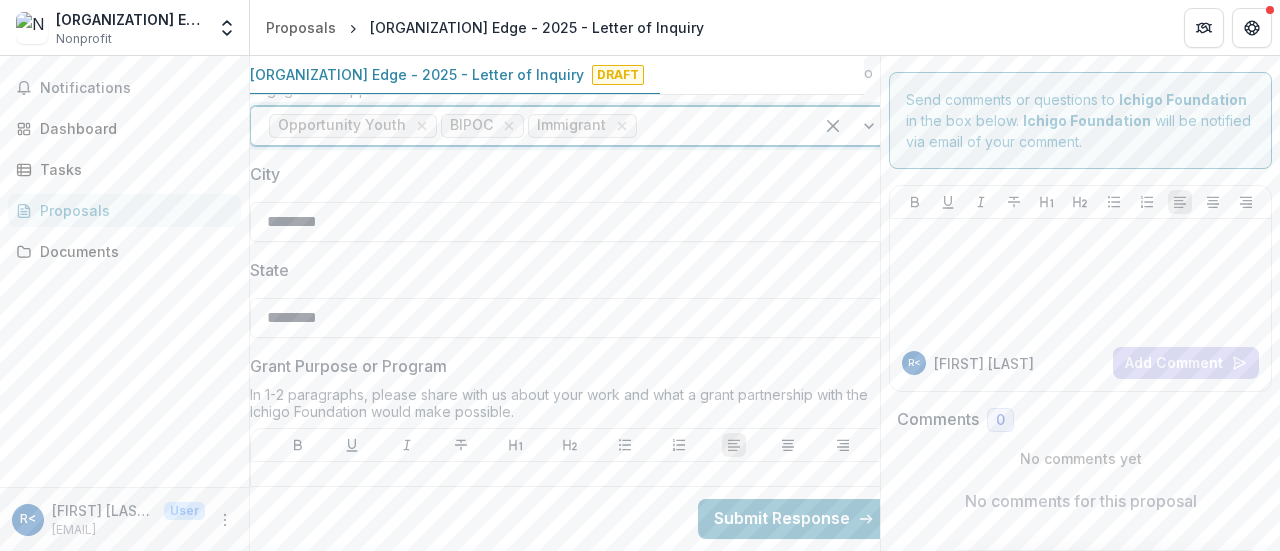 click at bounding box center [851, 126] 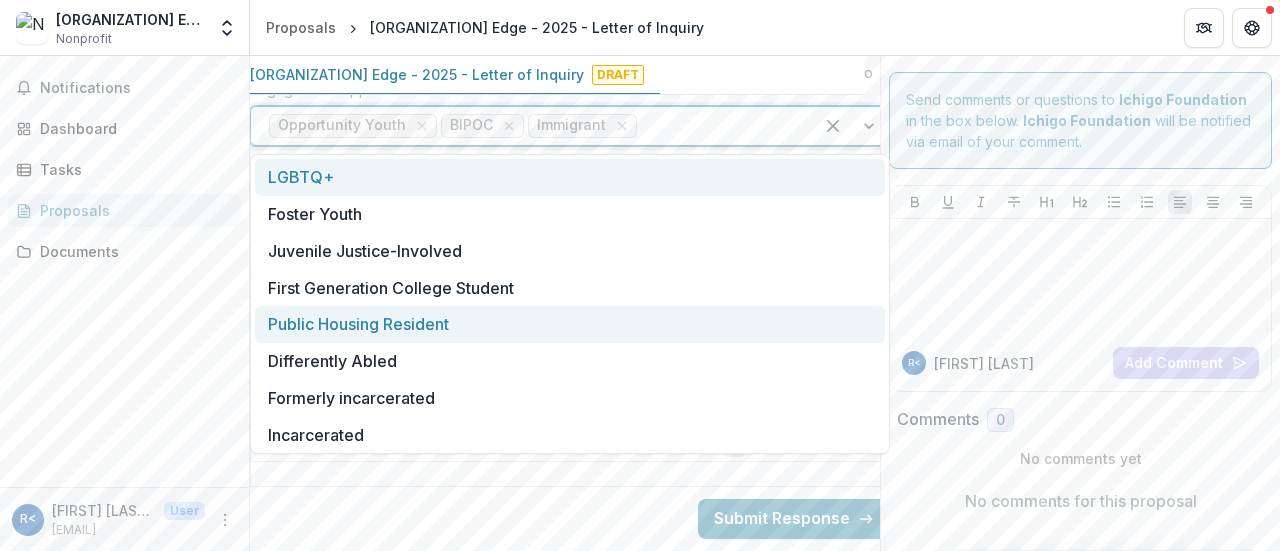 click on "Public Housing Resident" at bounding box center (570, 324) 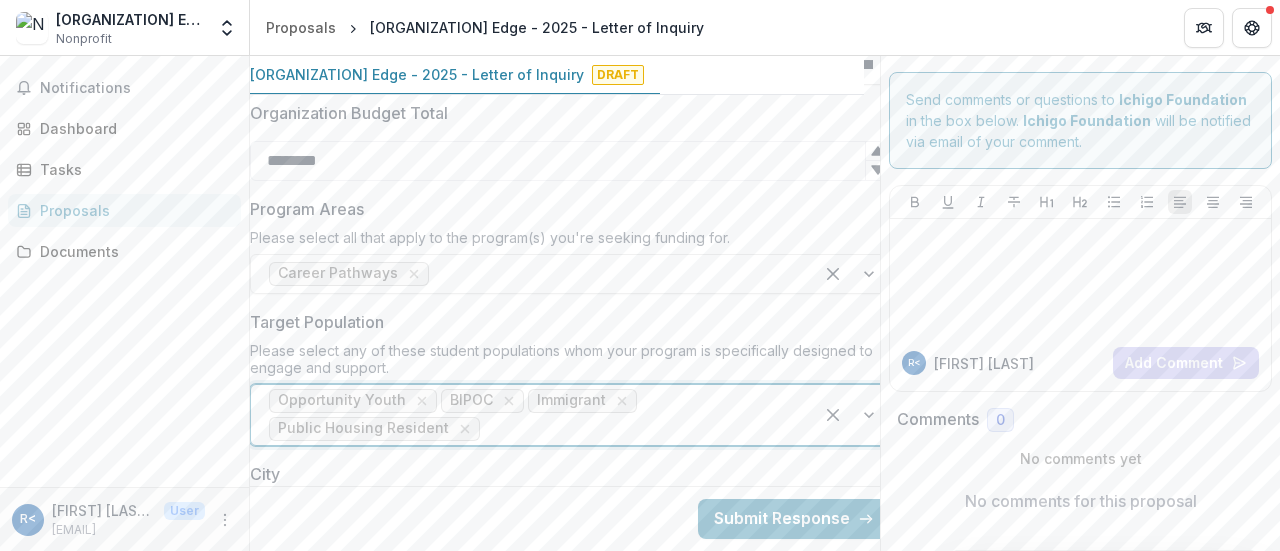 scroll, scrollTop: 1323, scrollLeft: 16, axis: both 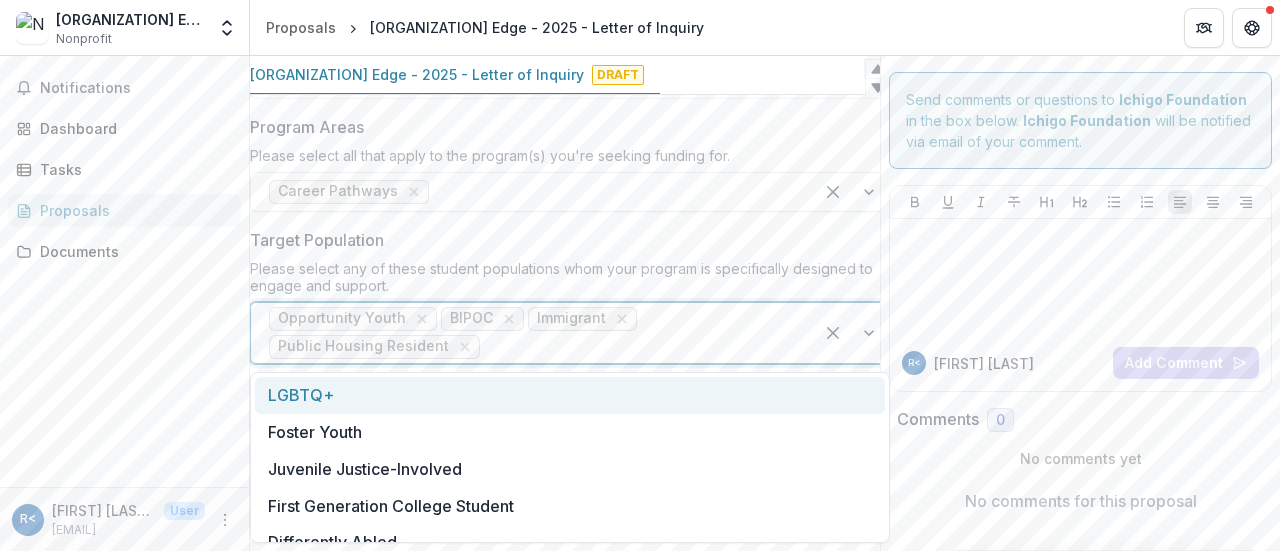 click at bounding box center (851, 333) 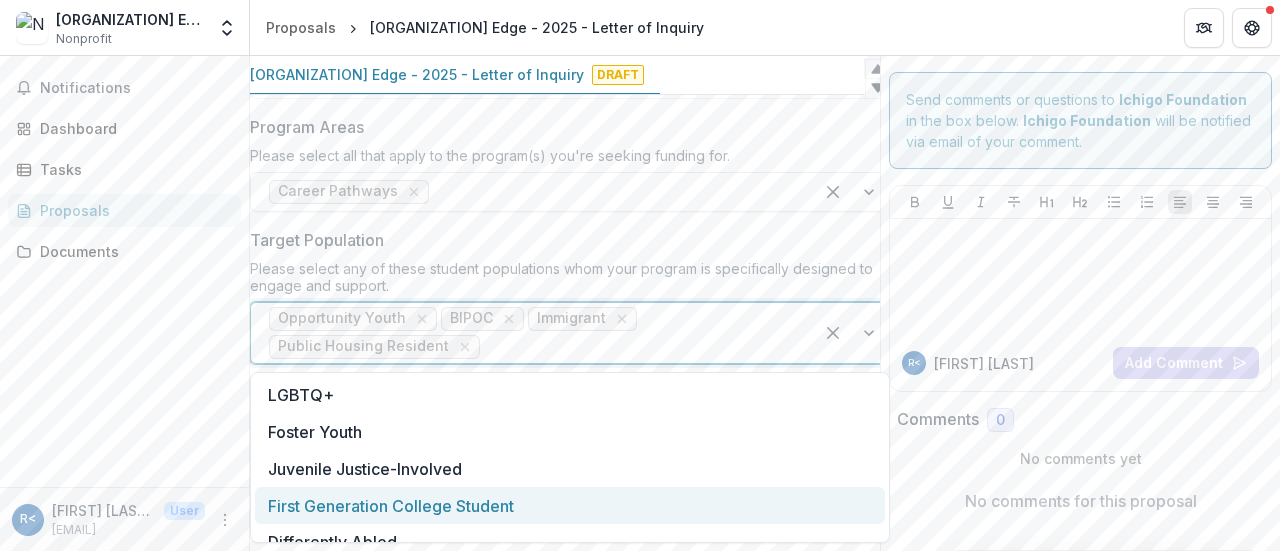 click on "First Generation College Student" at bounding box center (570, 505) 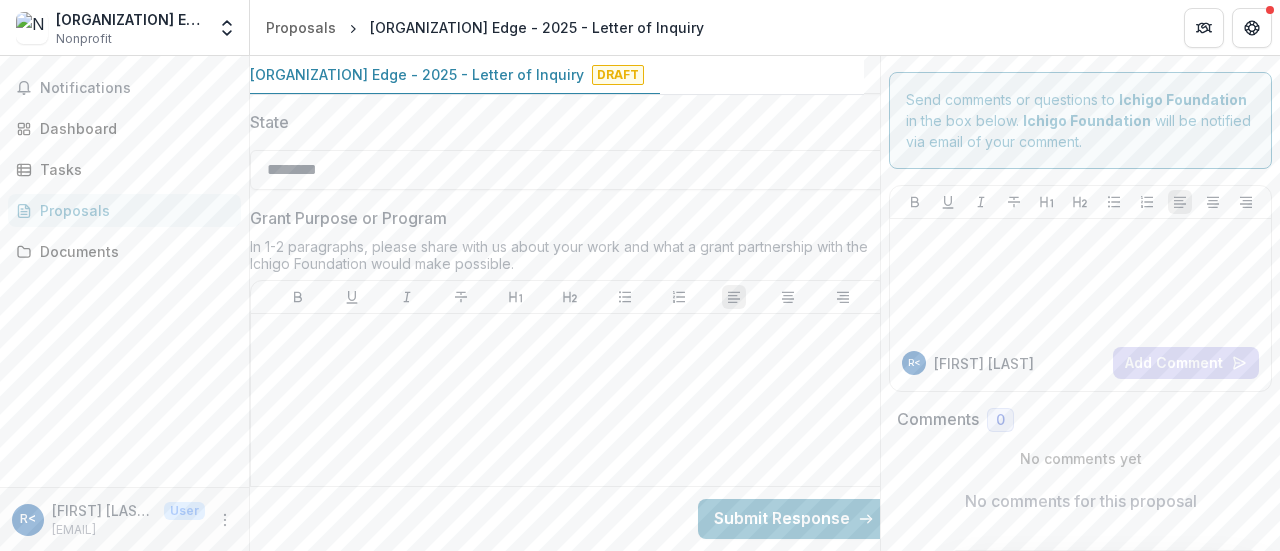 scroll, scrollTop: 1783, scrollLeft: 16, axis: both 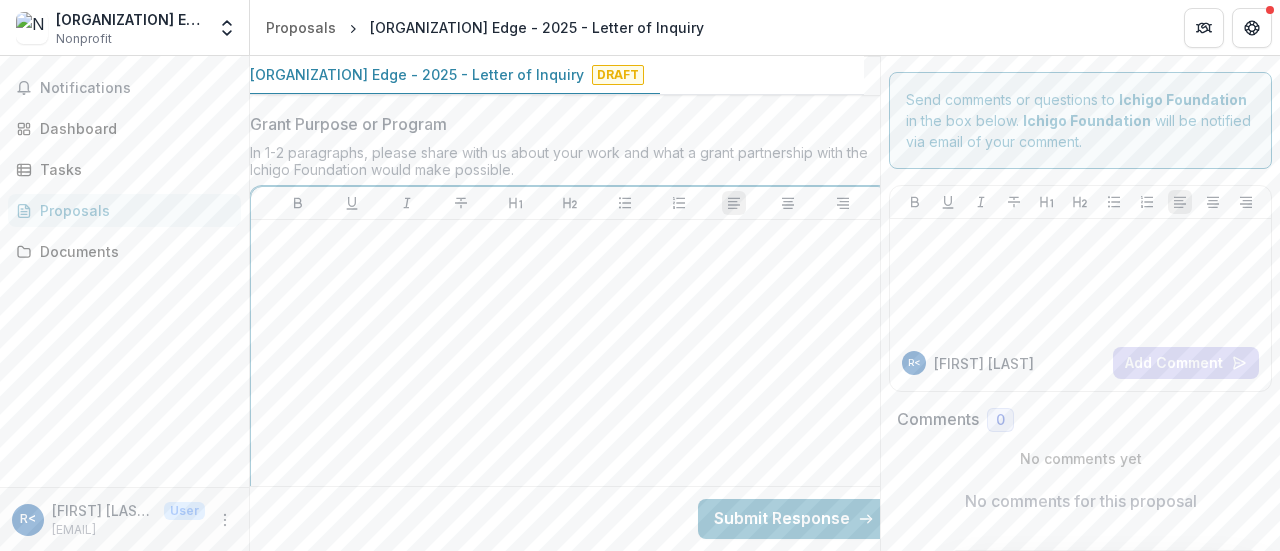 click at bounding box center [570, 378] 